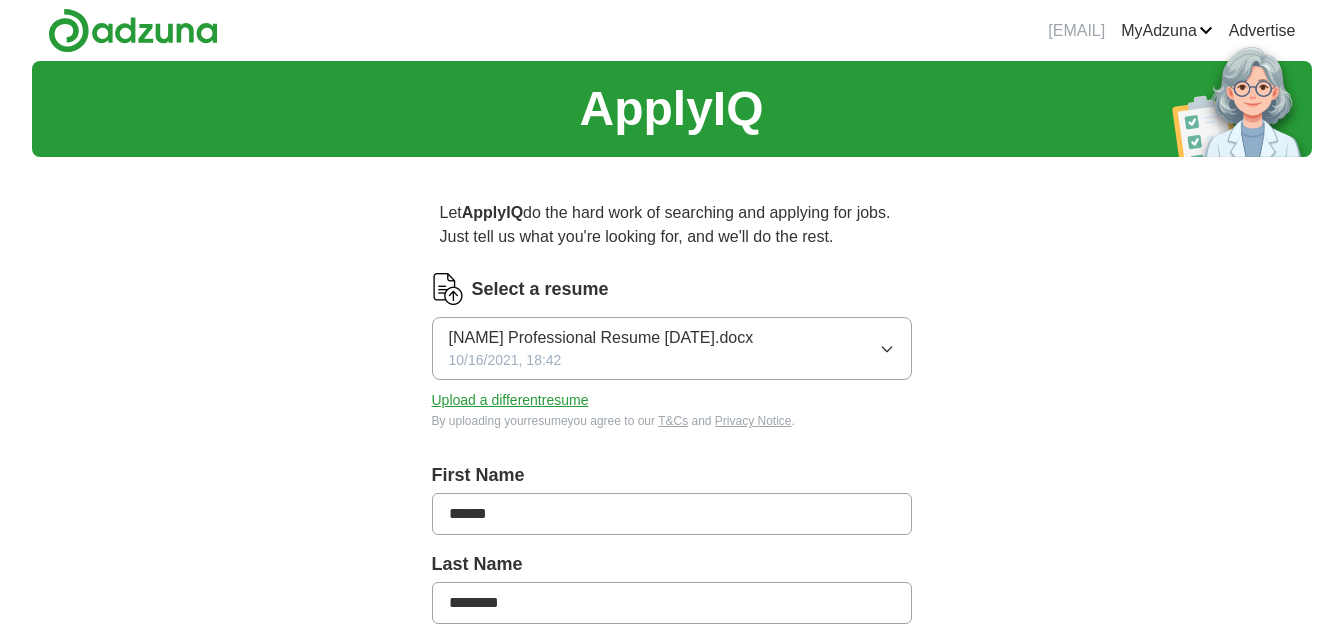 scroll, scrollTop: 0, scrollLeft: 0, axis: both 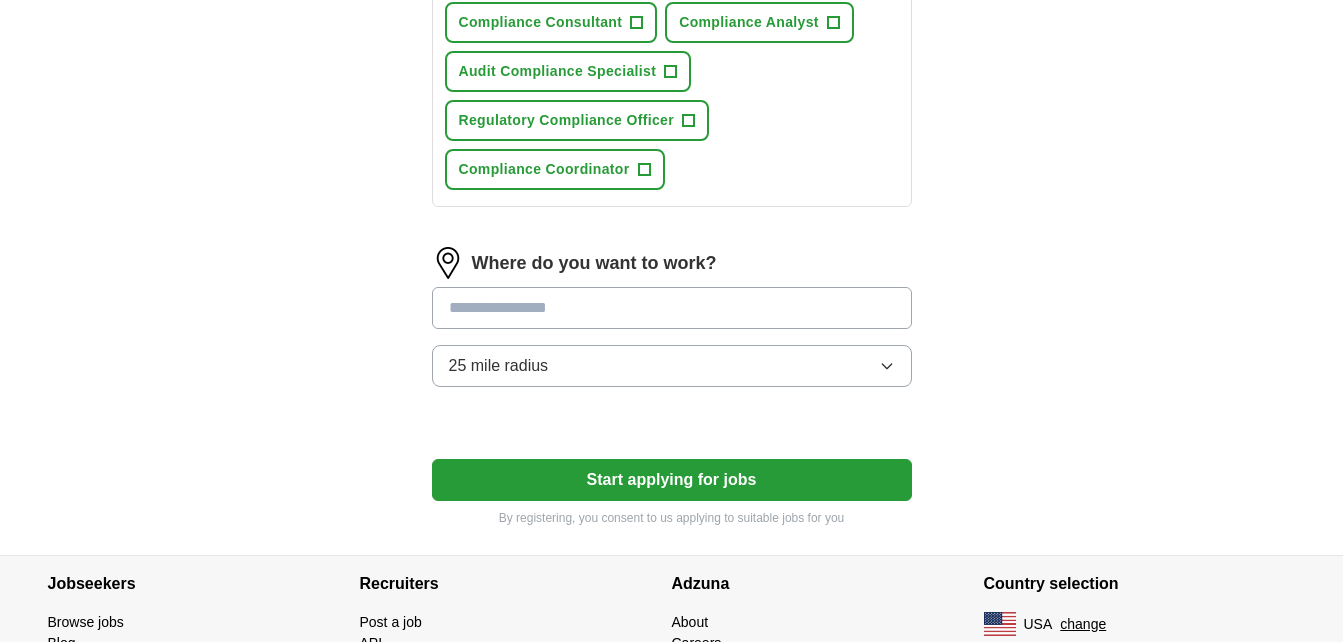 click at bounding box center (672, 308) 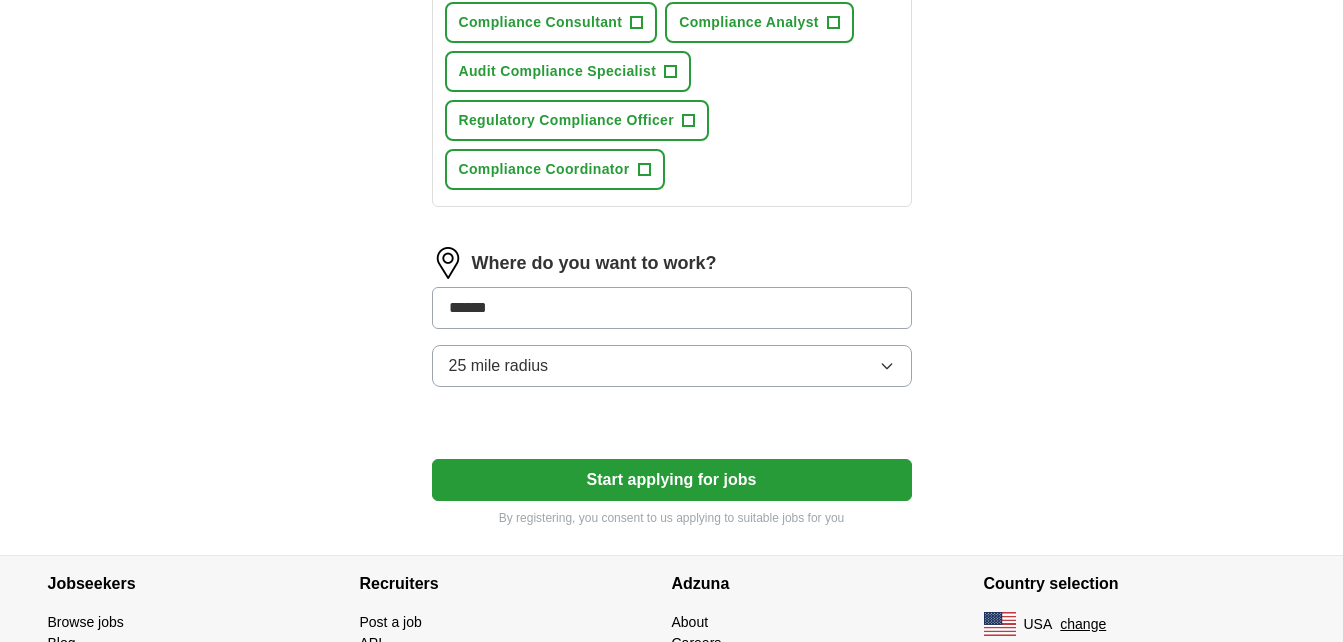 type on "*******" 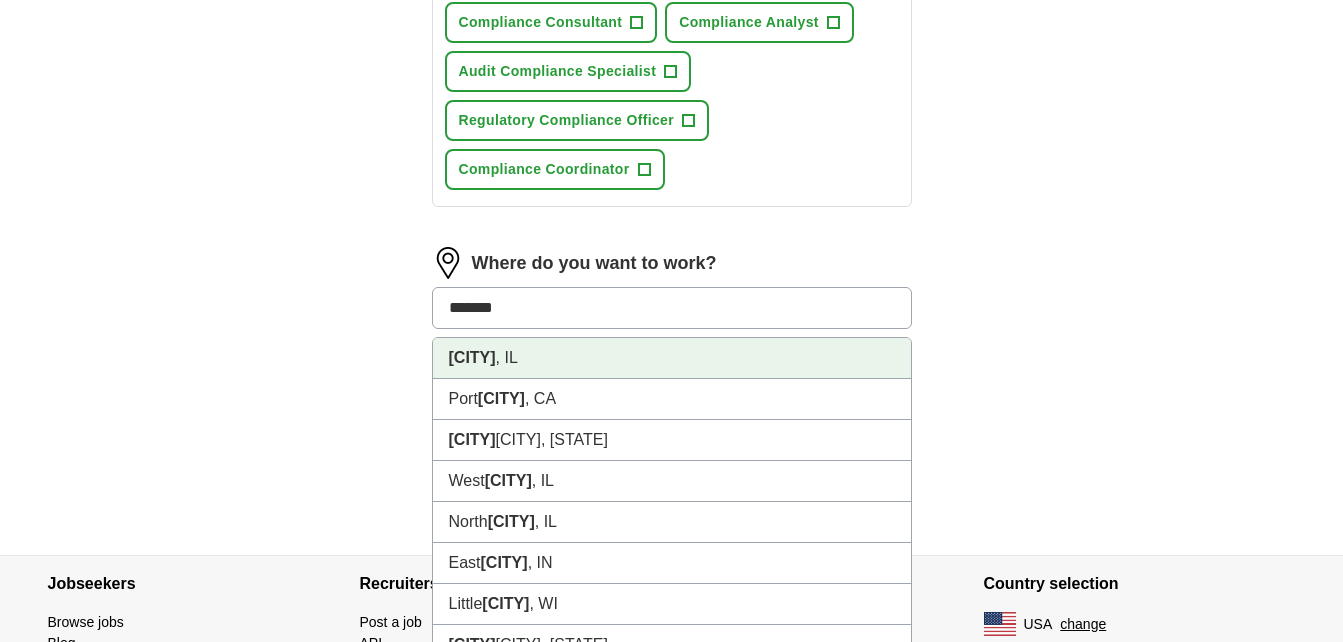 click on "[CITY] , [STATE]" at bounding box center [672, 358] 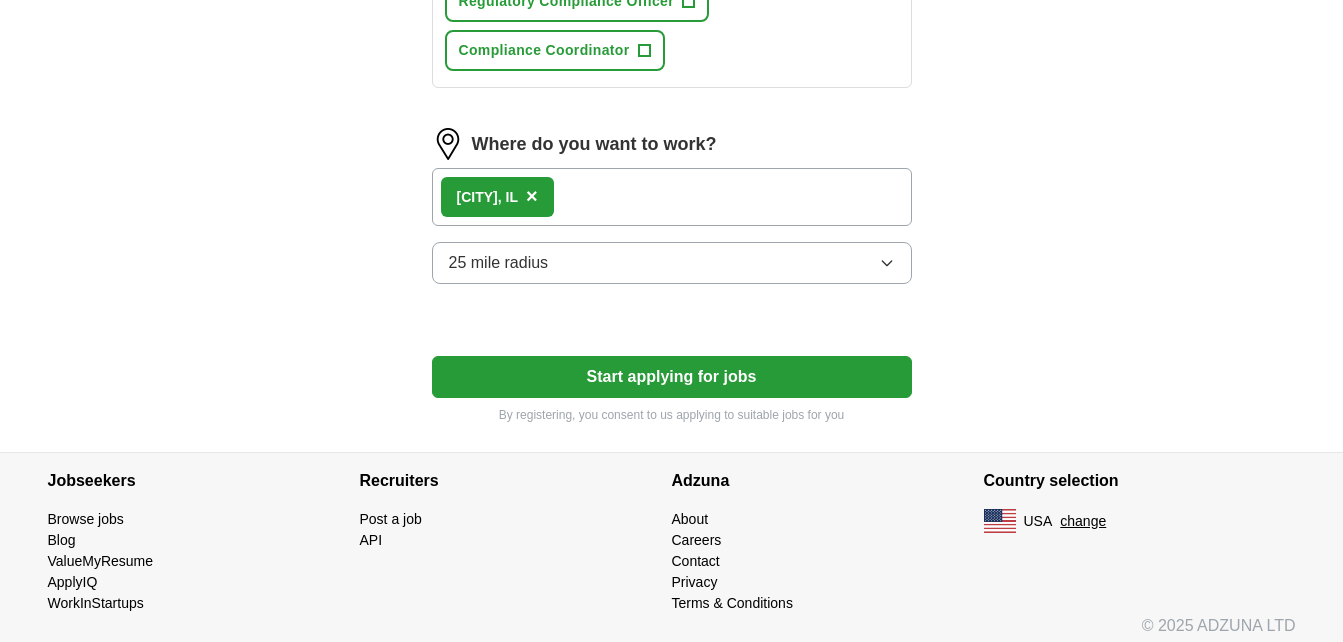 scroll, scrollTop: 1122, scrollLeft: 0, axis: vertical 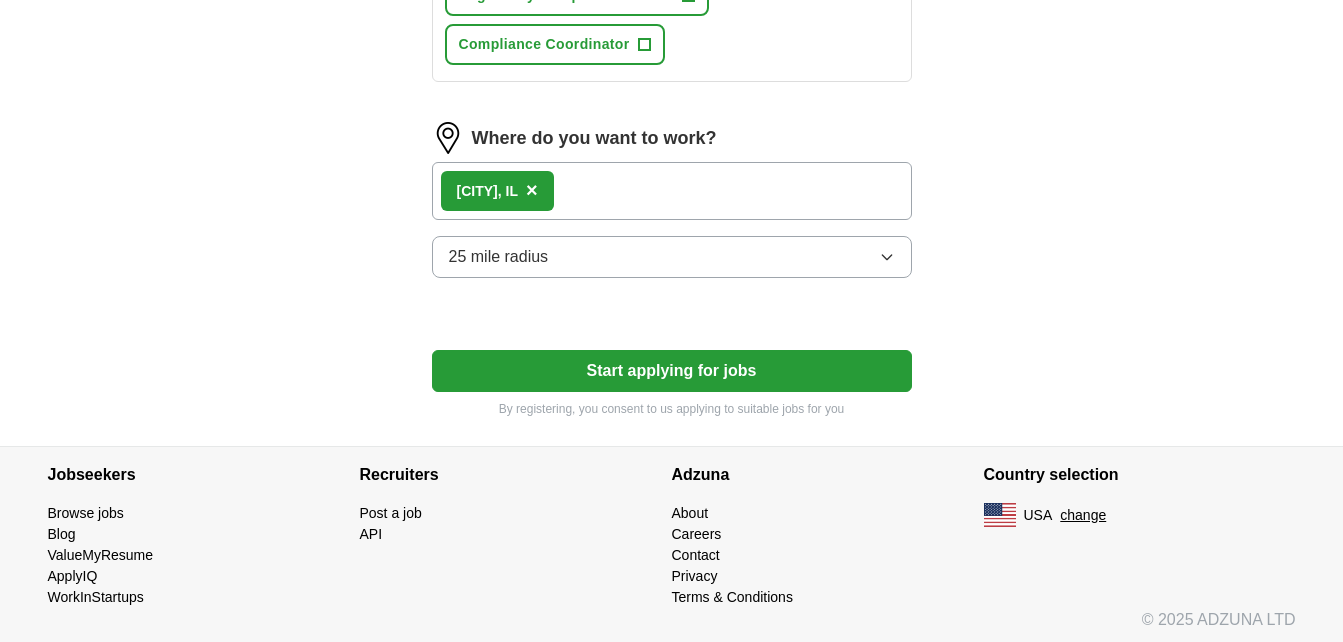 click on "Start applying for jobs" at bounding box center [672, 371] 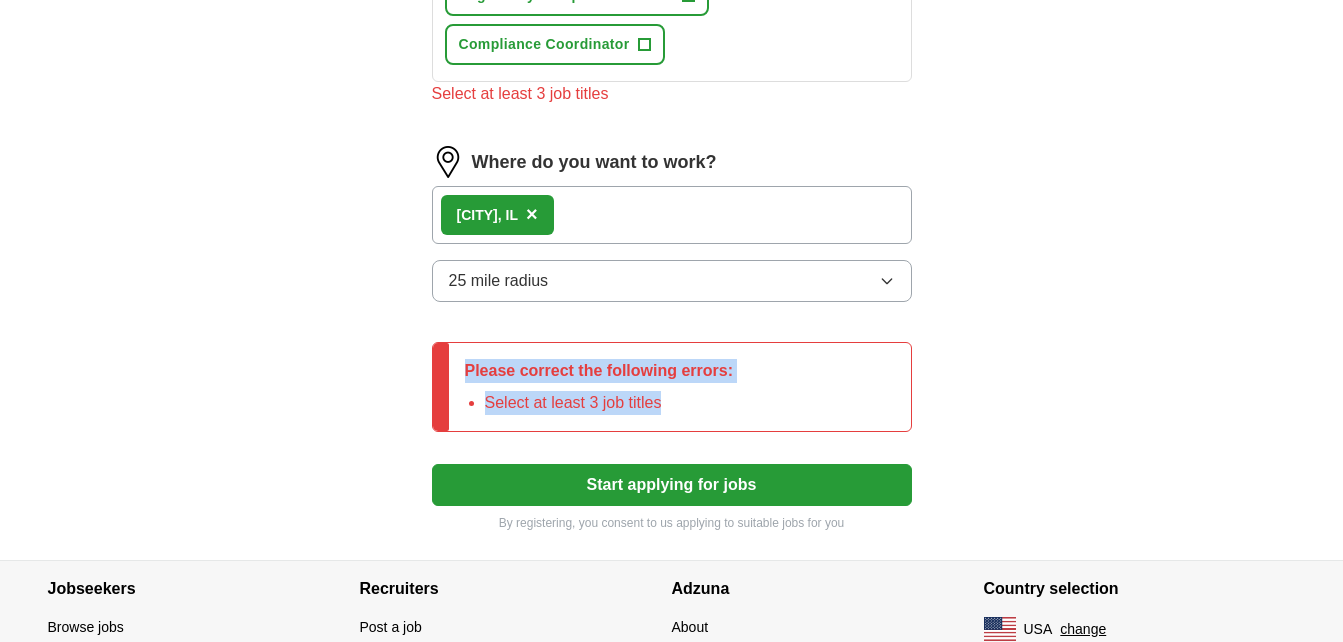 drag, startPoint x: 1342, startPoint y: 413, endPoint x: 1352, endPoint y: 293, distance: 120.41595 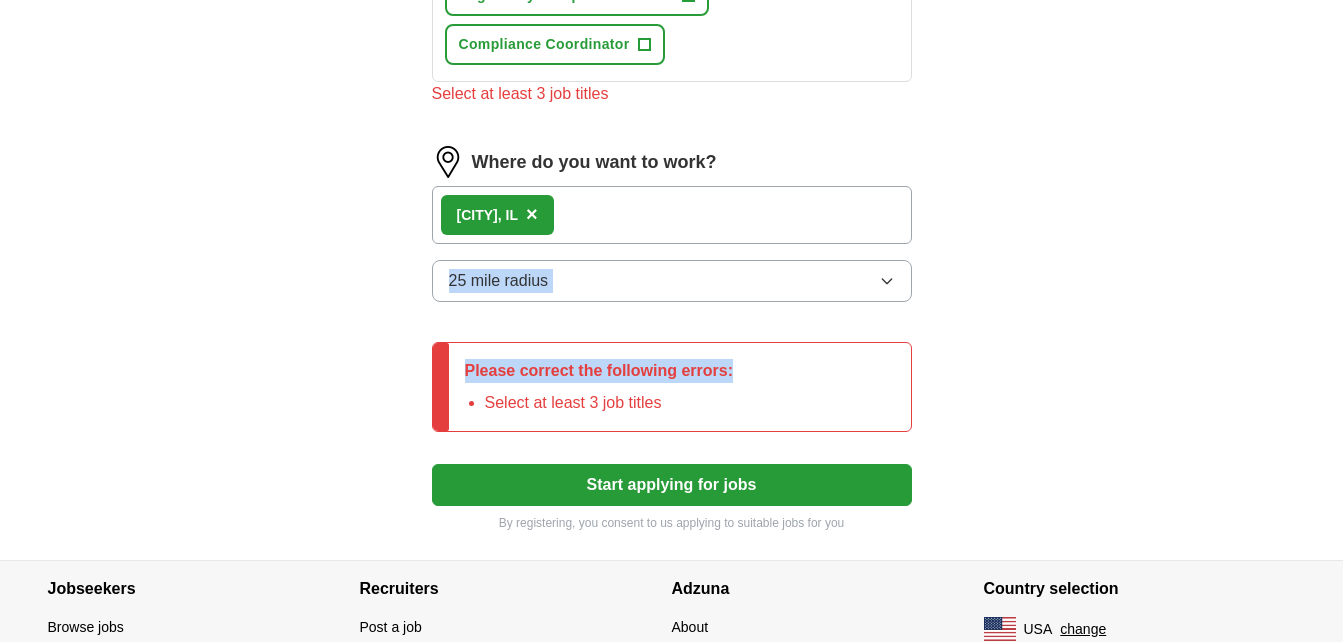 drag, startPoint x: 1352, startPoint y: 293, endPoint x: 1209, endPoint y: 372, distance: 163.37074 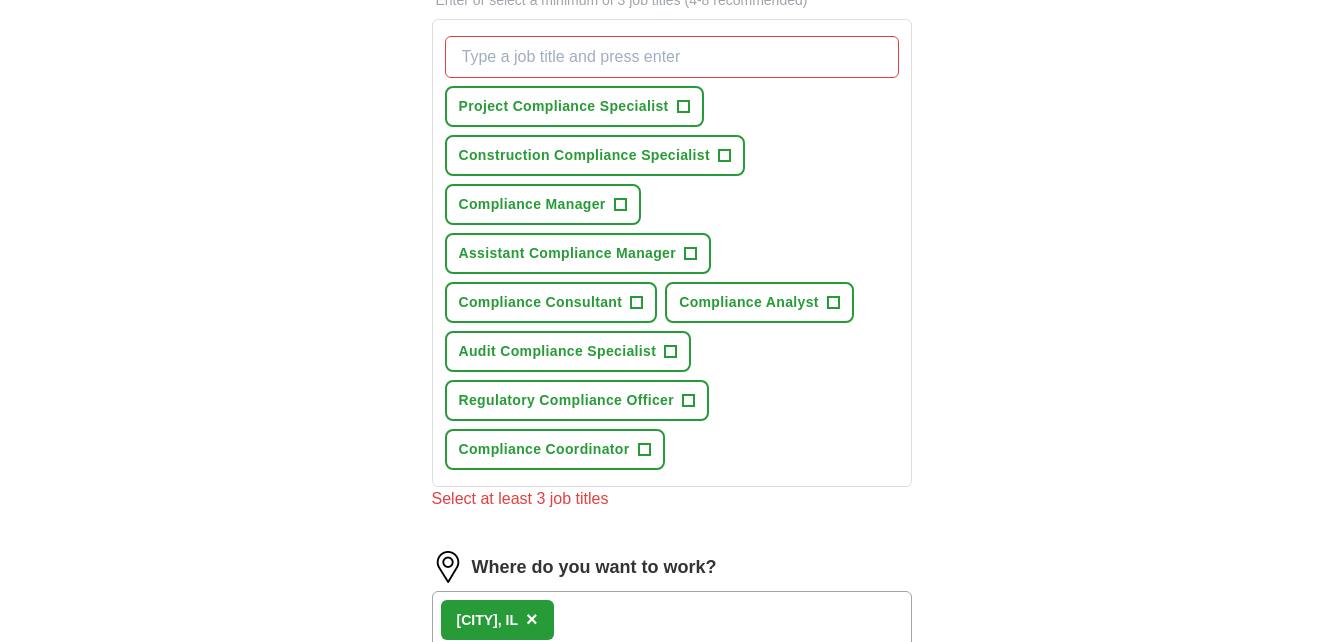scroll, scrollTop: 683, scrollLeft: 0, axis: vertical 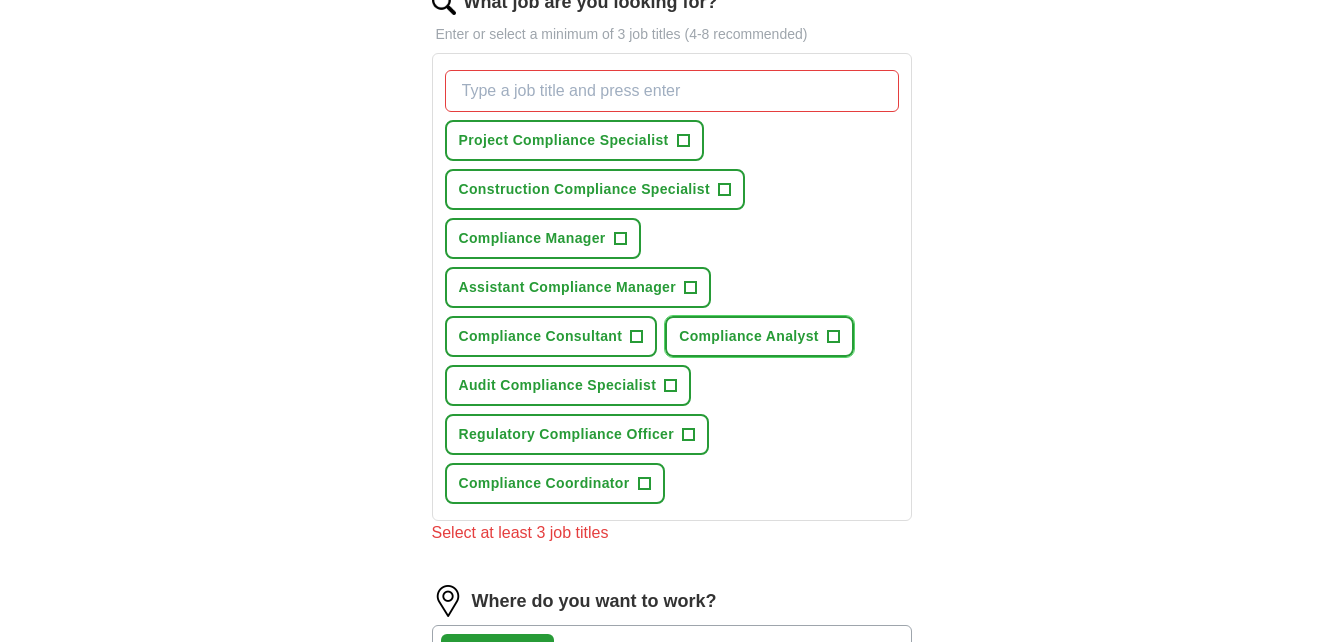 click on "+" at bounding box center [833, 337] 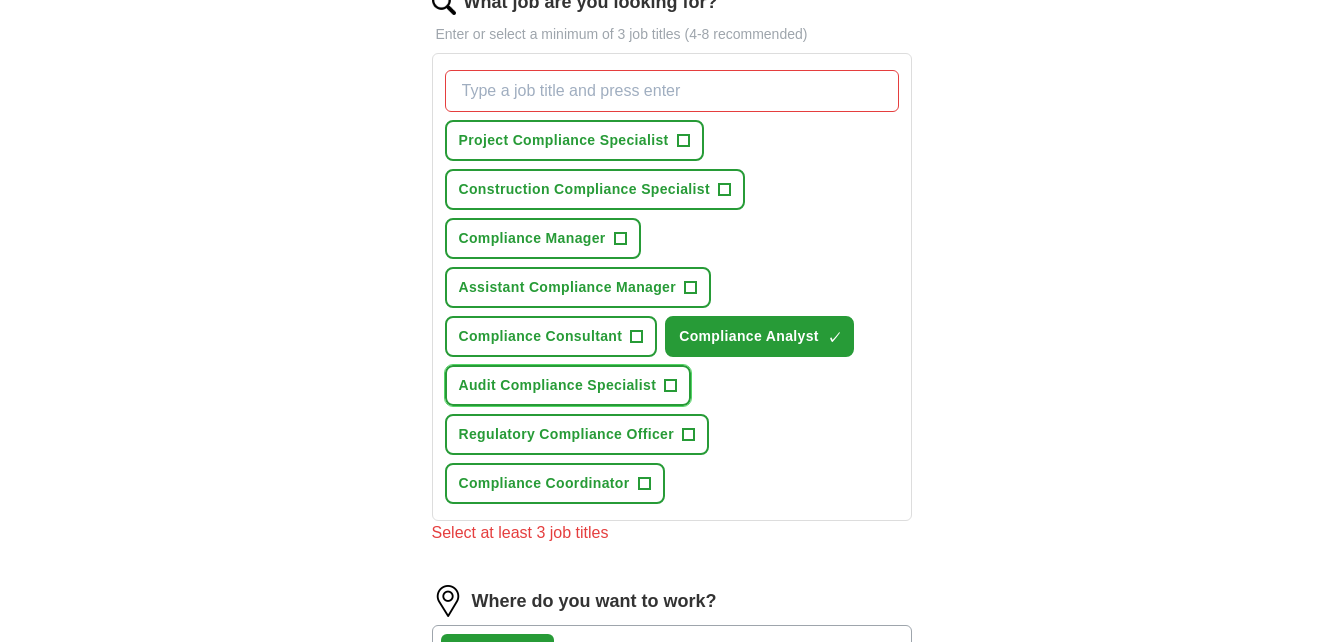 click on "+" at bounding box center [671, 386] 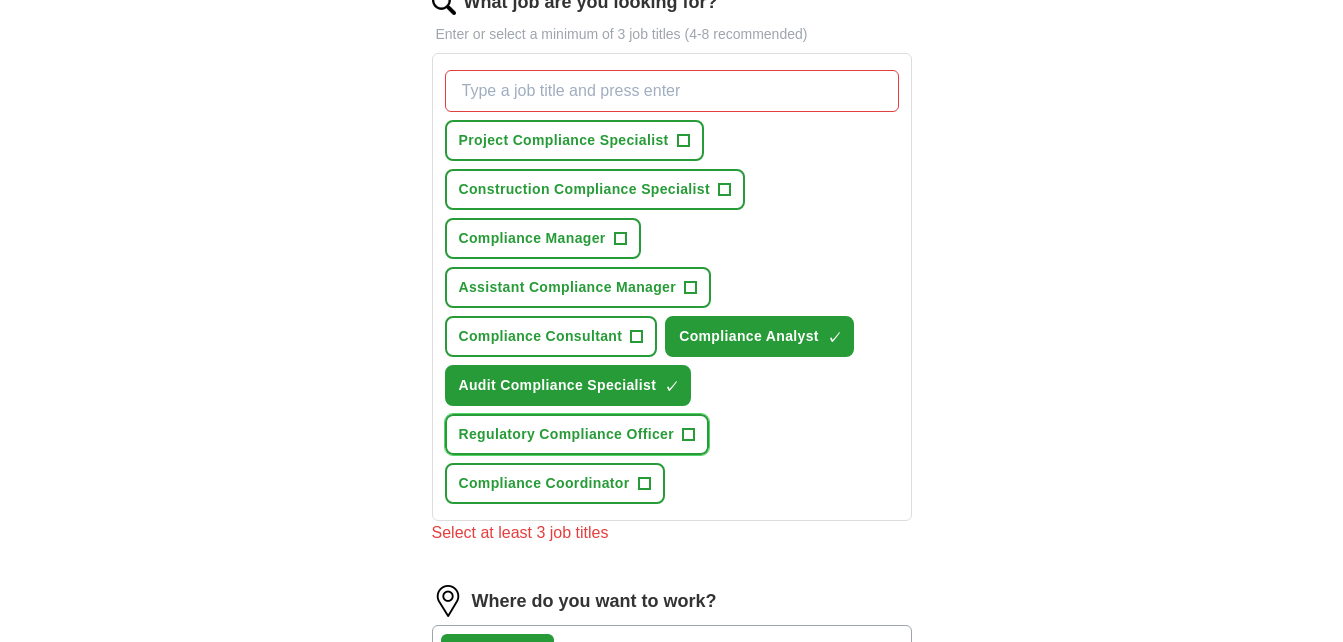click on "+" at bounding box center (688, 434) 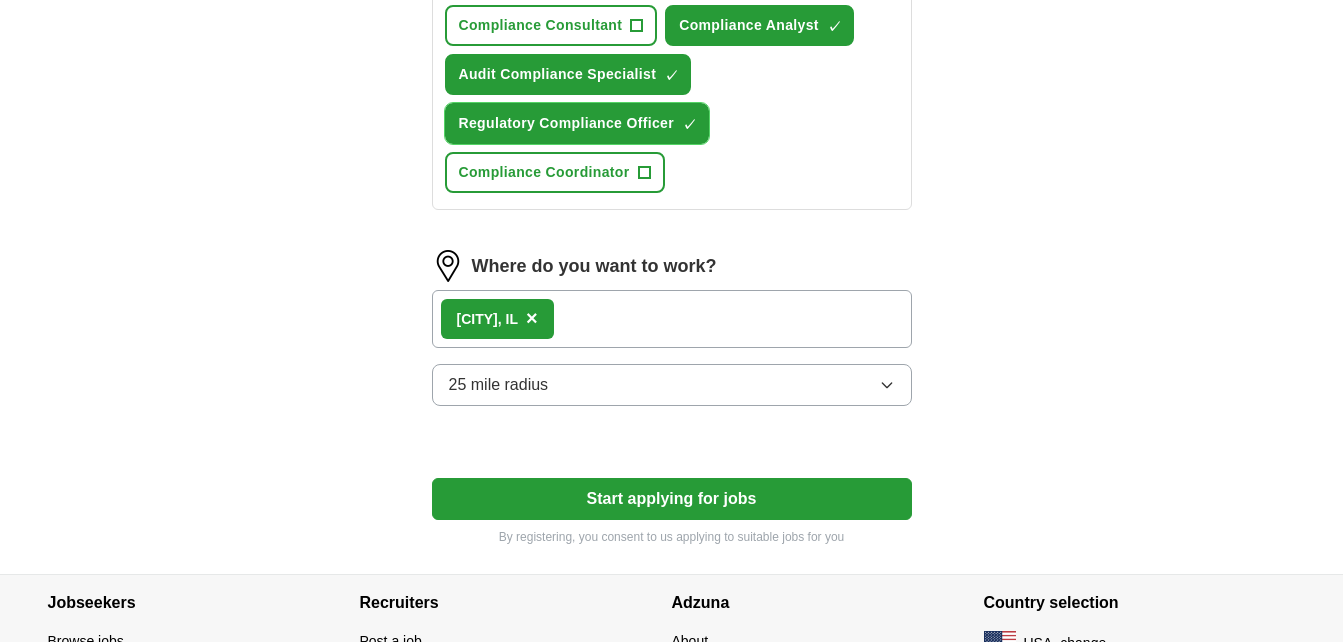 scroll, scrollTop: 1074, scrollLeft: 0, axis: vertical 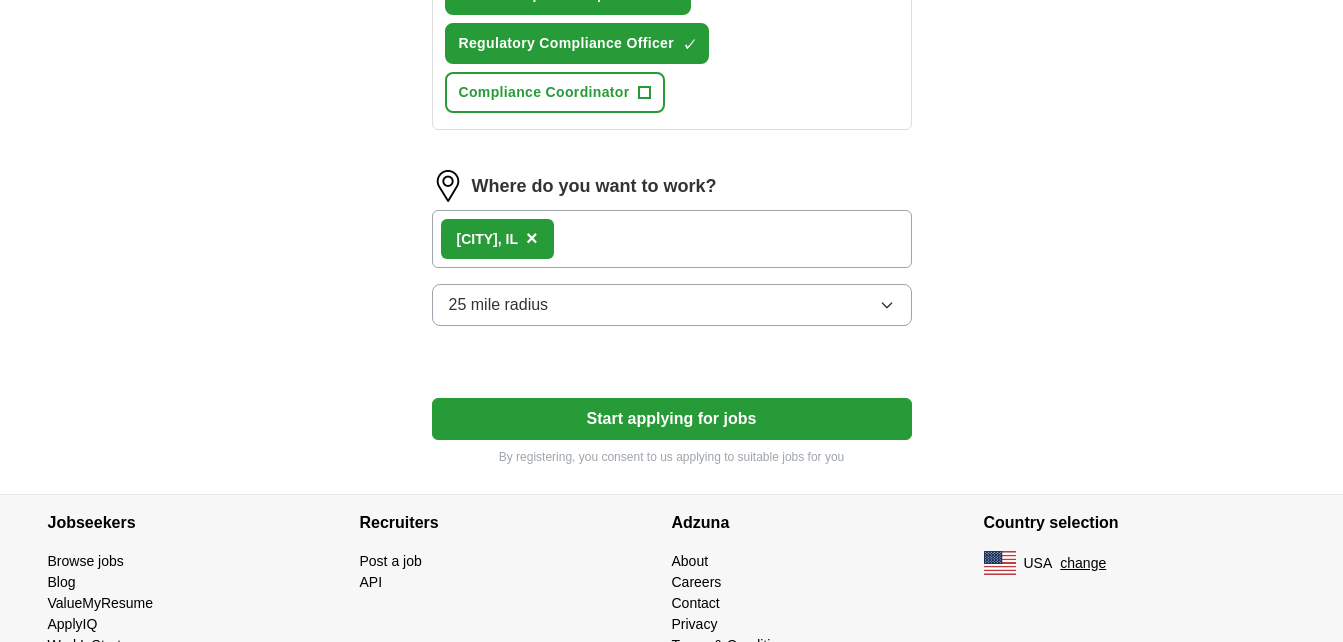 click on "Select a resume [NAME] Resume [DATE].pdf [DATE], [TIME] Upload a different resume By uploading your resume you agree to our T&Cs and Privacy Notice. First Name ****** Last Name ******** What job are you looking for? Enter or select a minimum of 3 job titles (4-8 recommended) Project Compliance Specialist + Construction Compliance Specialist + Compliance Manager + Assistant Compliance Manager + Compliance Consultant + Compliance Analyst ✓ × Audit Compliance Specialist ✓ × Regulatory Compliance Officer ✓ × Compliance Coordinator + Where do you want to work? [CITY], [STATE] × 25 mile radius Start applying for jobs By registering, you consent to us applying to suitable jobs for you" at bounding box center [672, -168] 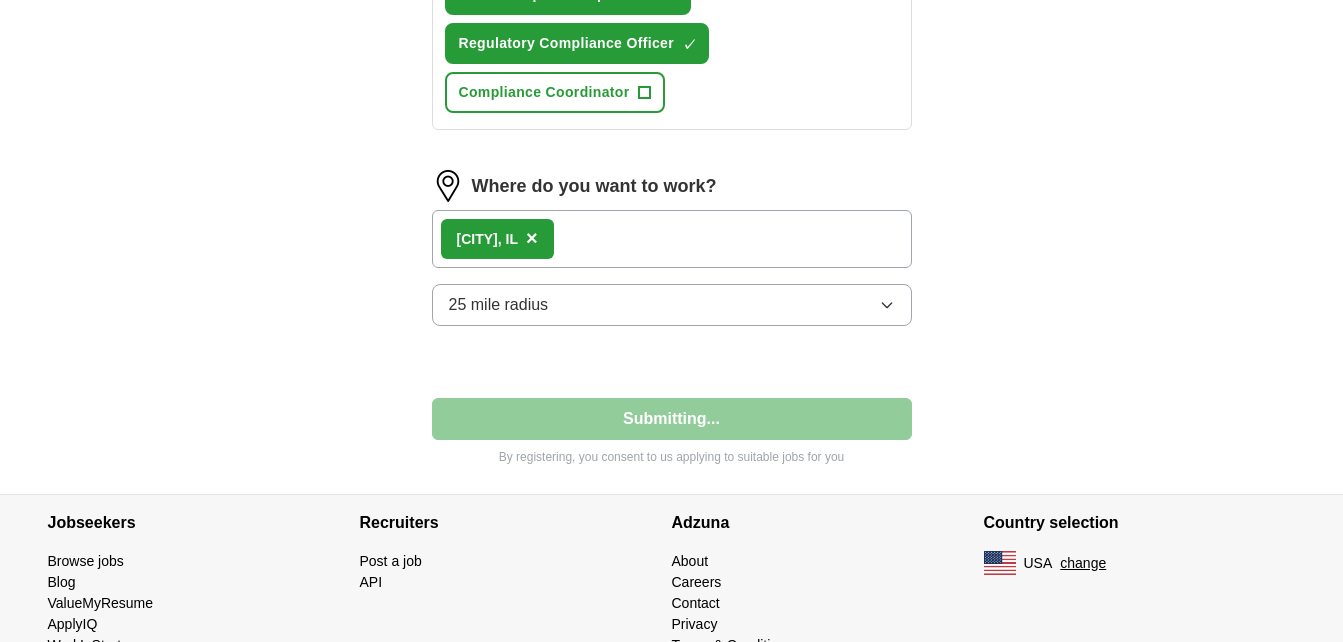 select on "**" 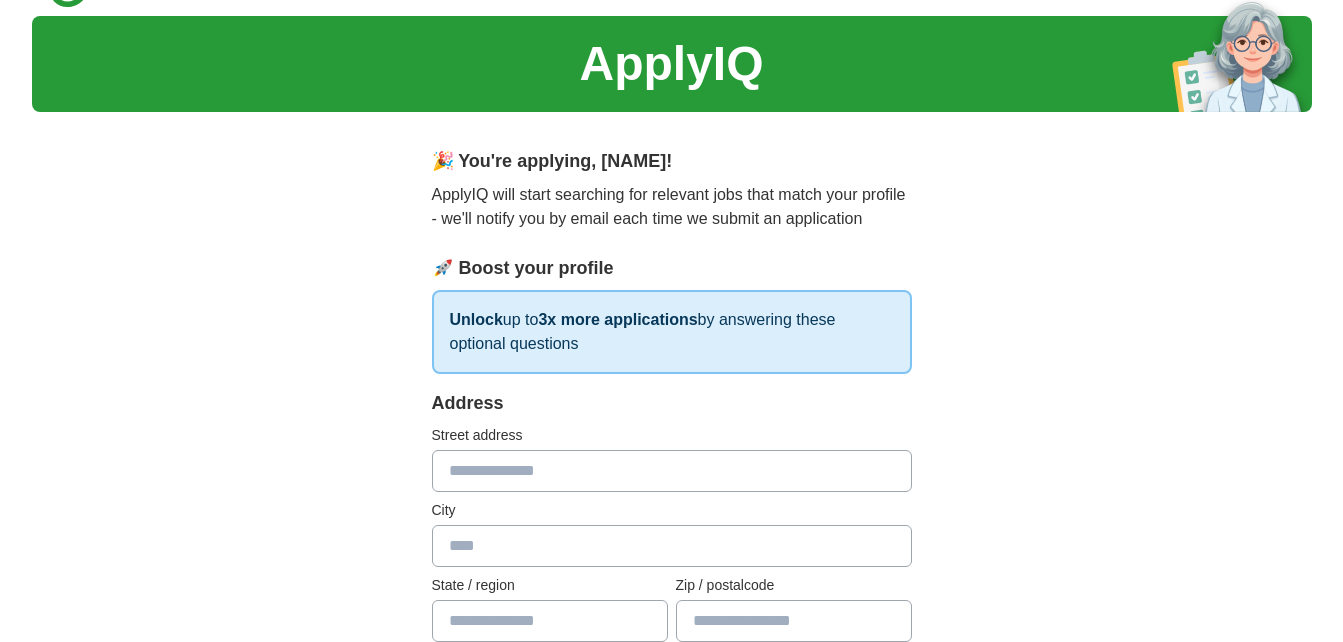 scroll, scrollTop: 0, scrollLeft: 0, axis: both 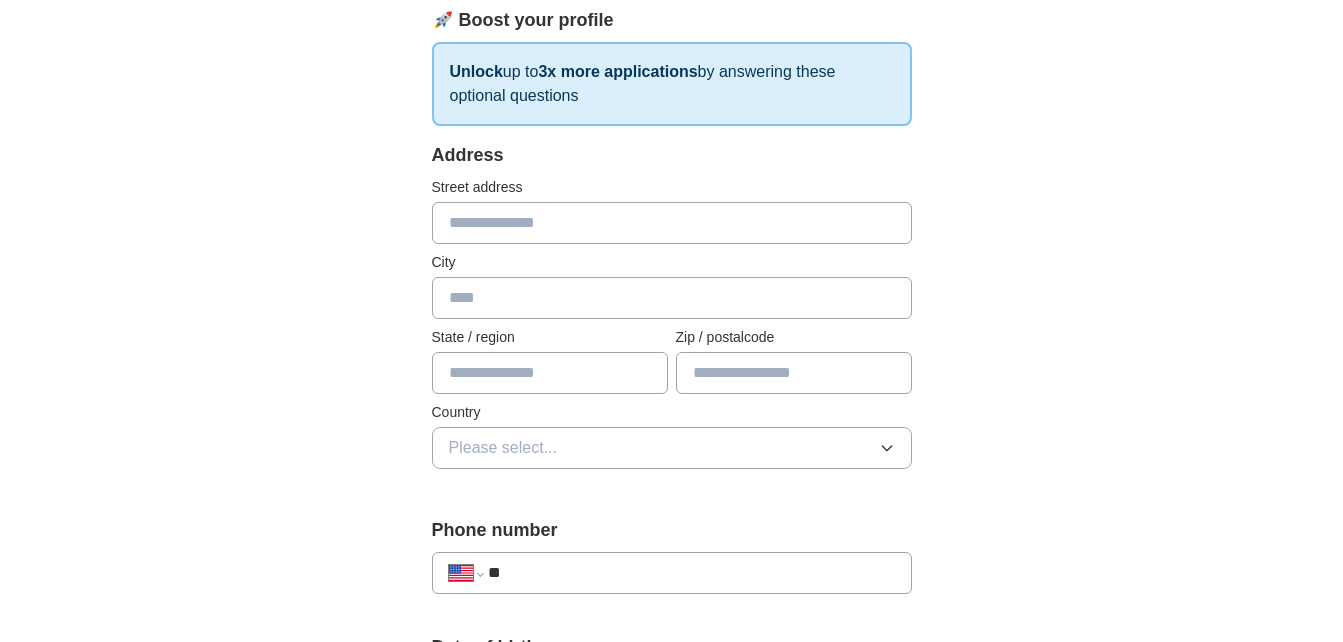click at bounding box center [672, 223] 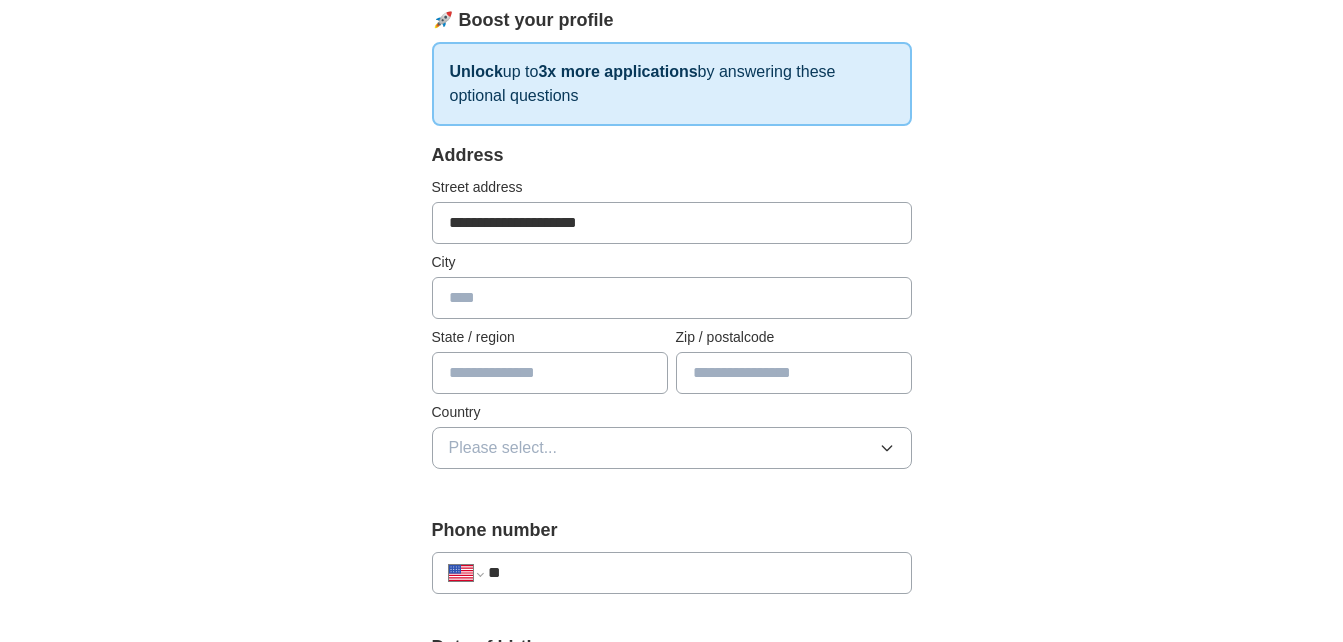 type on "*******" 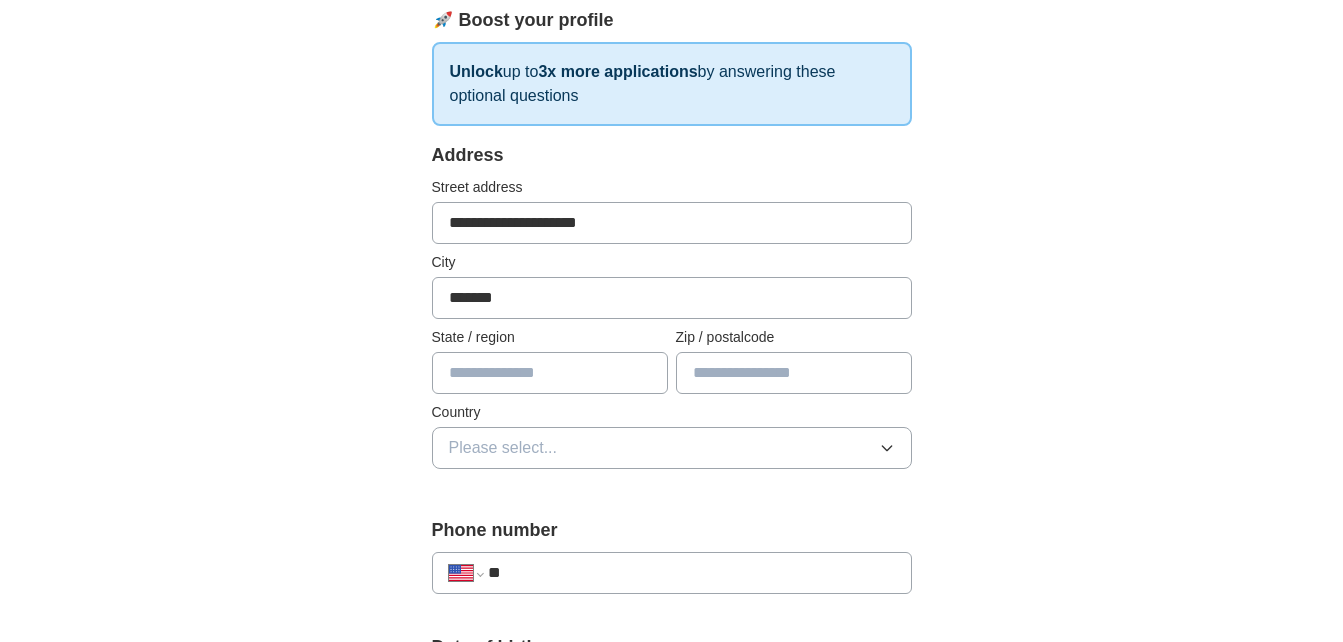 type on "**" 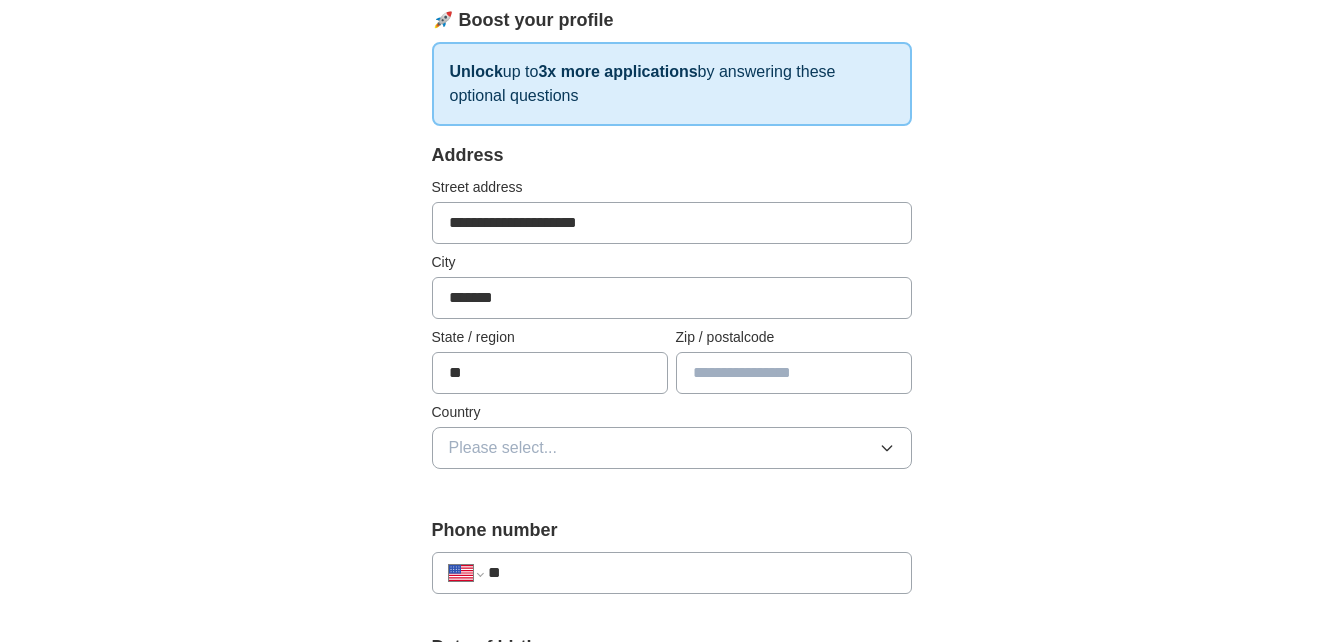 type on "*****" 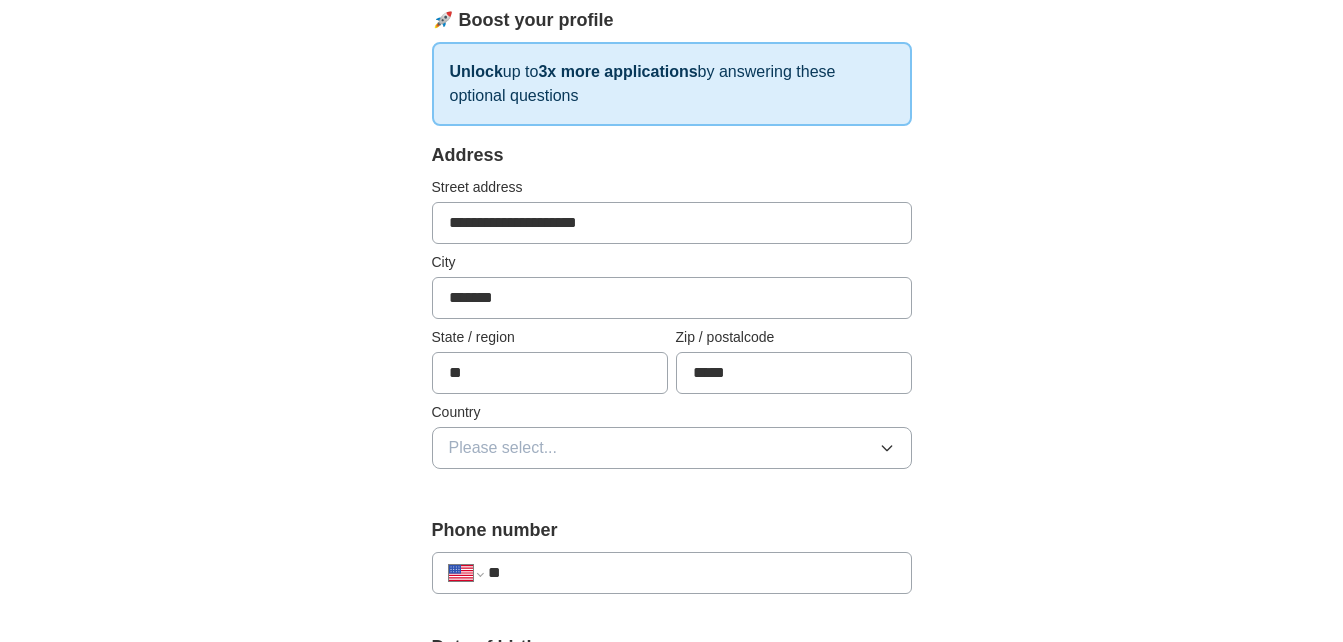 click on "**********" at bounding box center [672, 223] 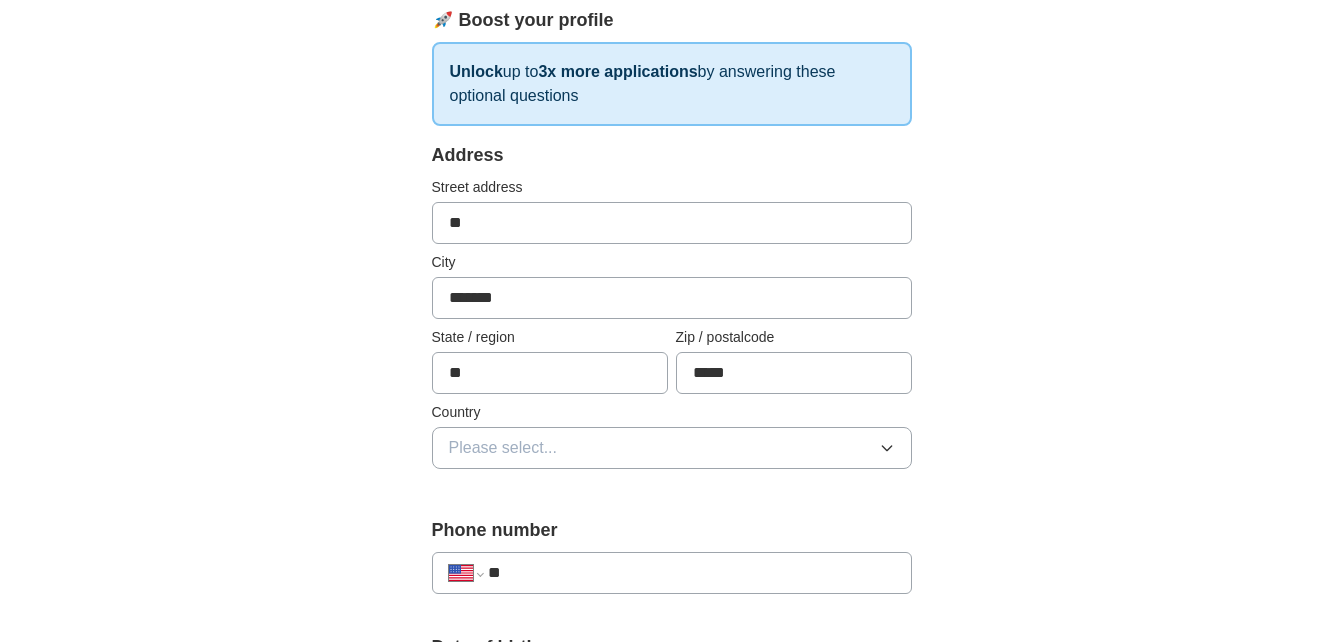 type on "*" 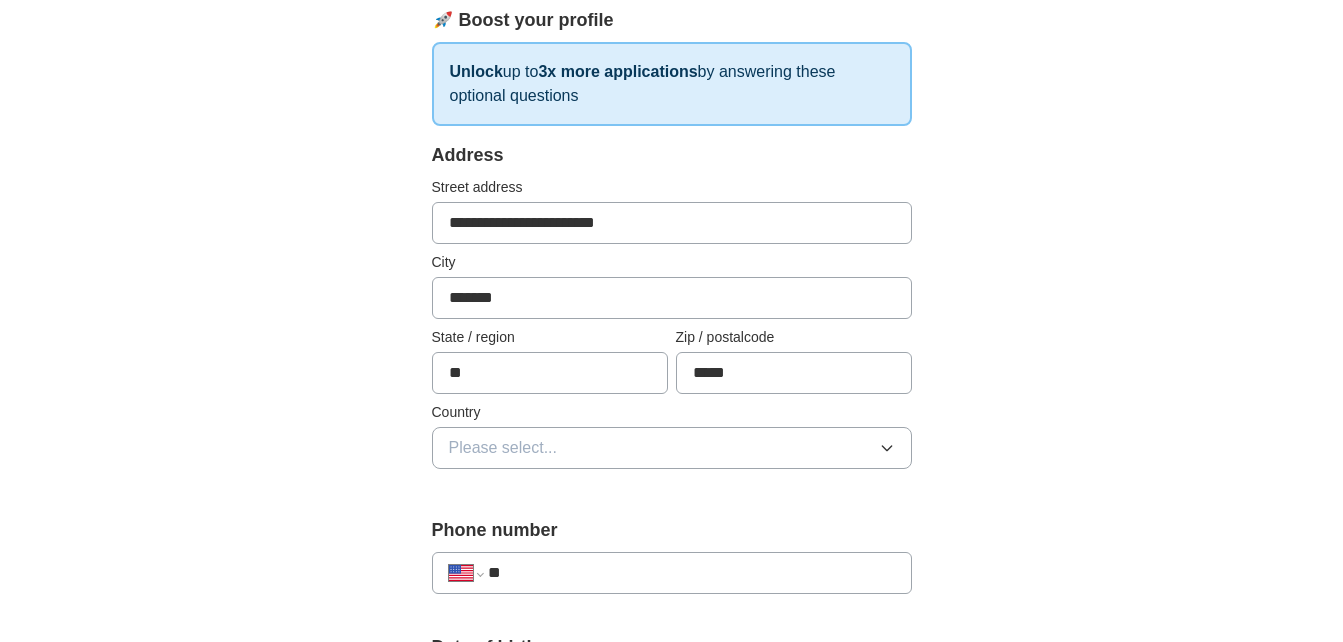 click on "*******" at bounding box center [672, 298] 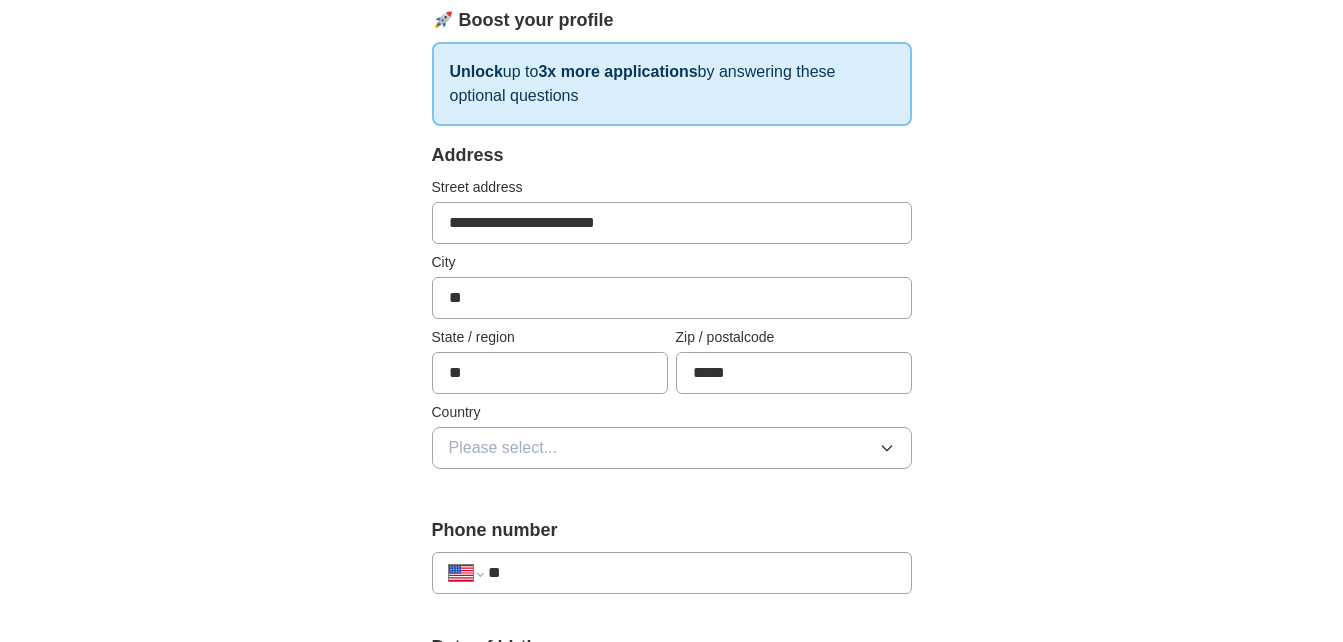 type on "*" 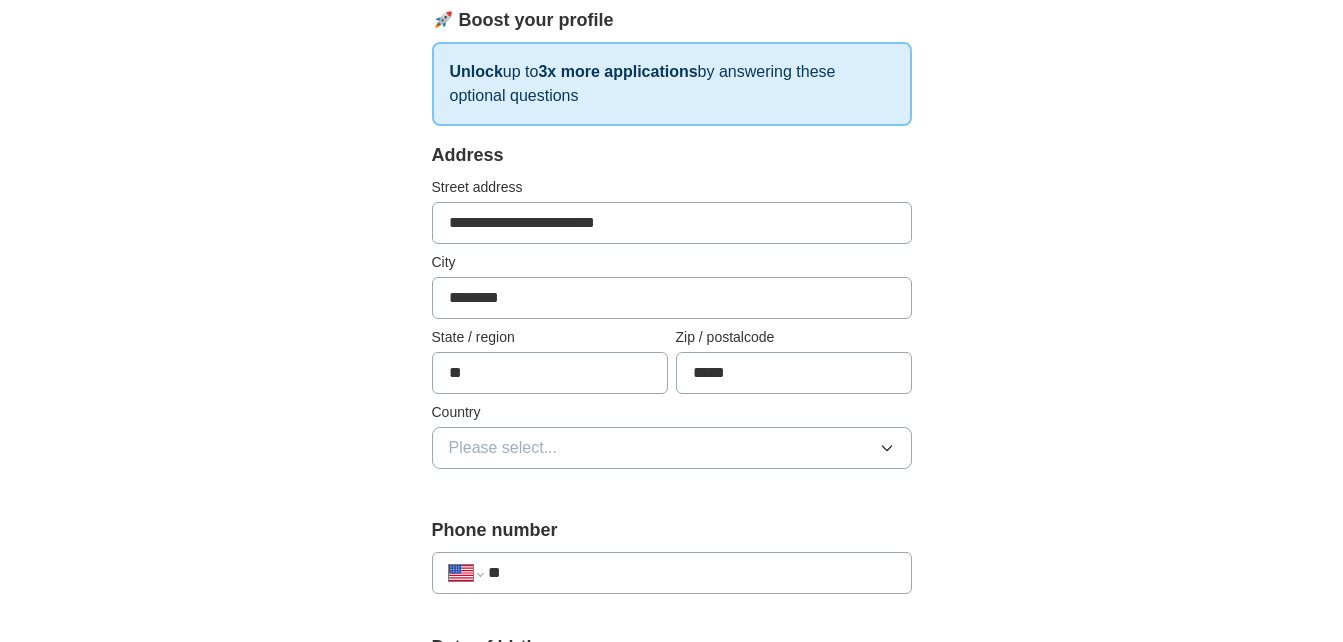 type on "********" 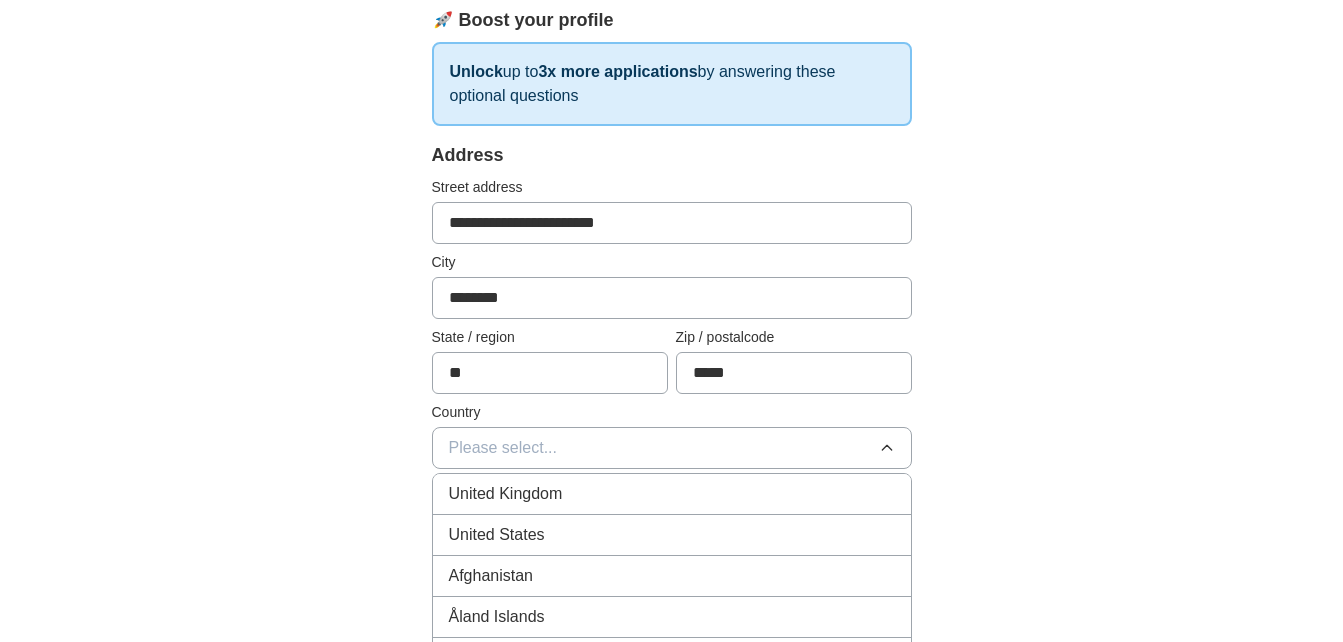 click on "United States" at bounding box center [672, 535] 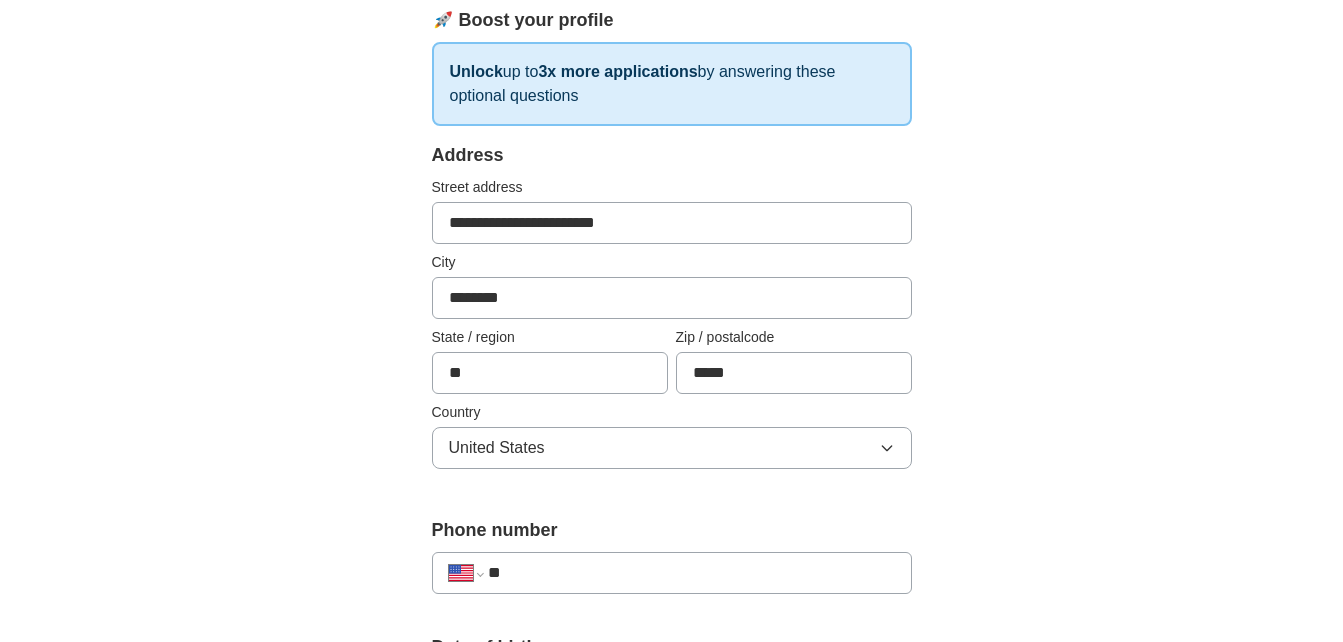 drag, startPoint x: 1207, startPoint y: 264, endPoint x: 1209, endPoint y: 283, distance: 19.104973 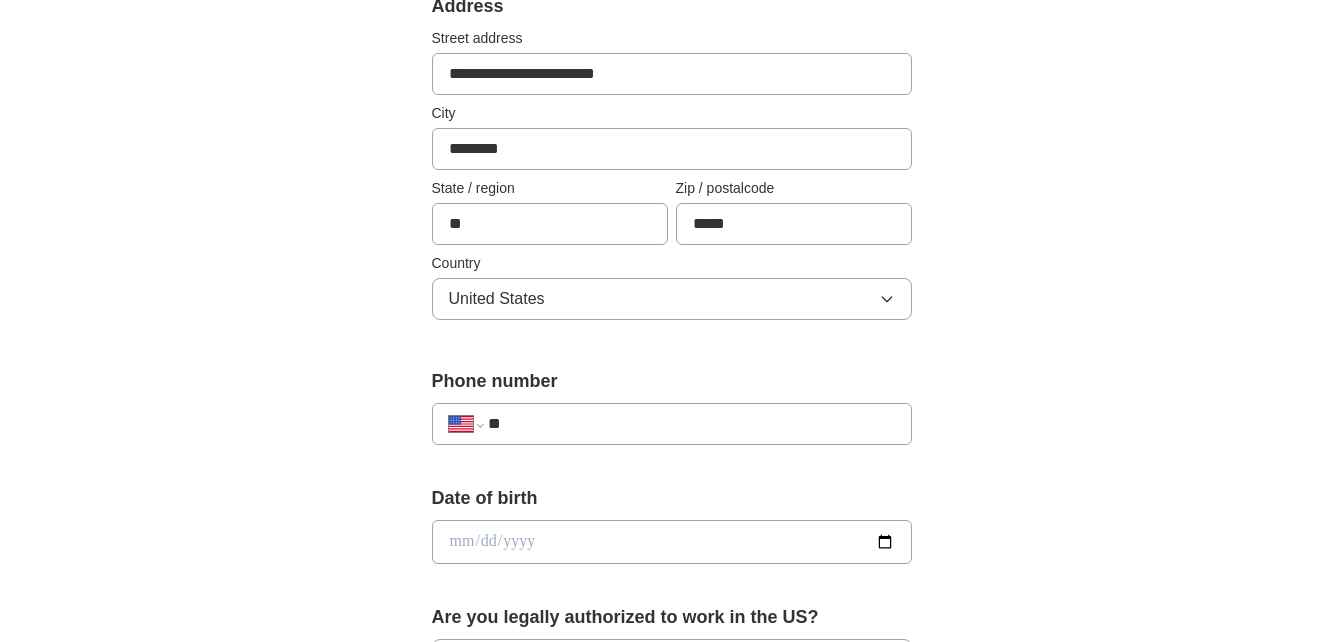 scroll, scrollTop: 469, scrollLeft: 0, axis: vertical 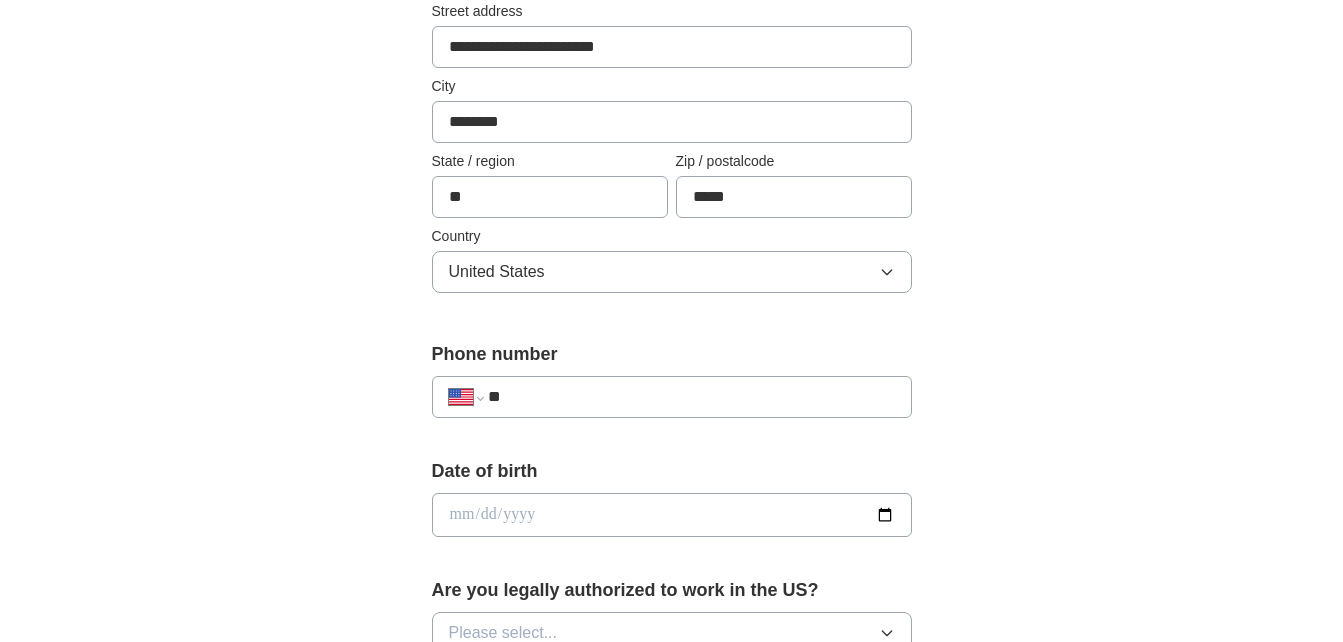 click on "**" at bounding box center (691, 397) 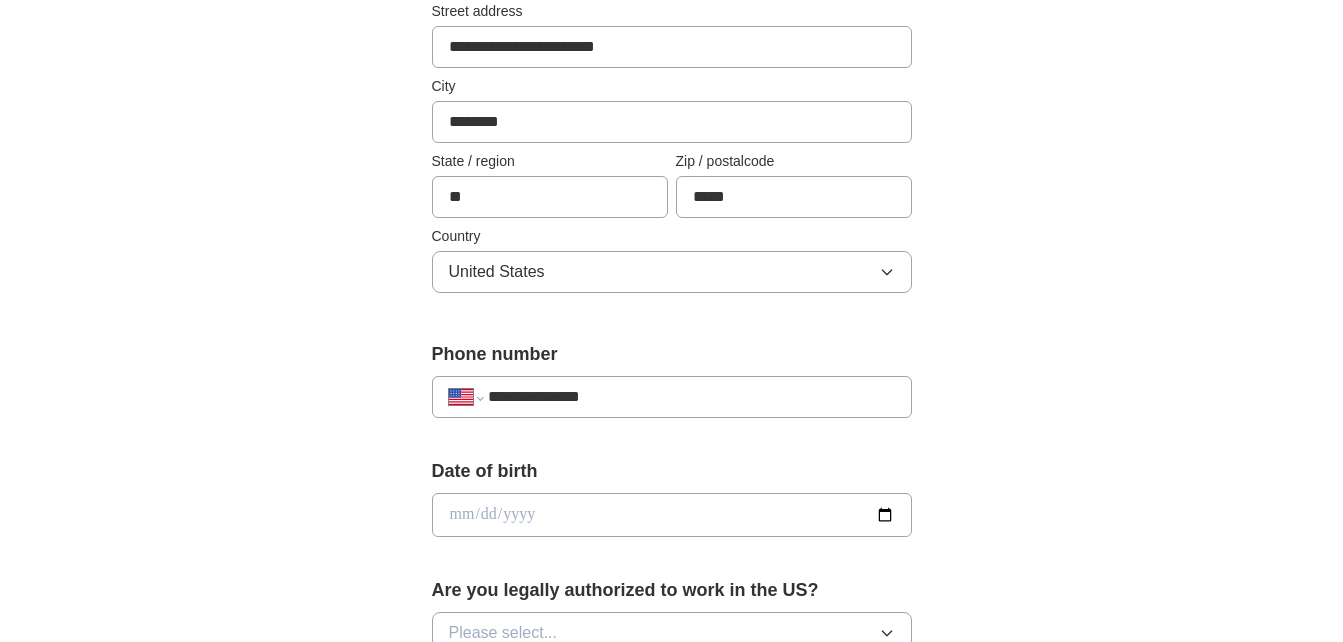 type on "**********" 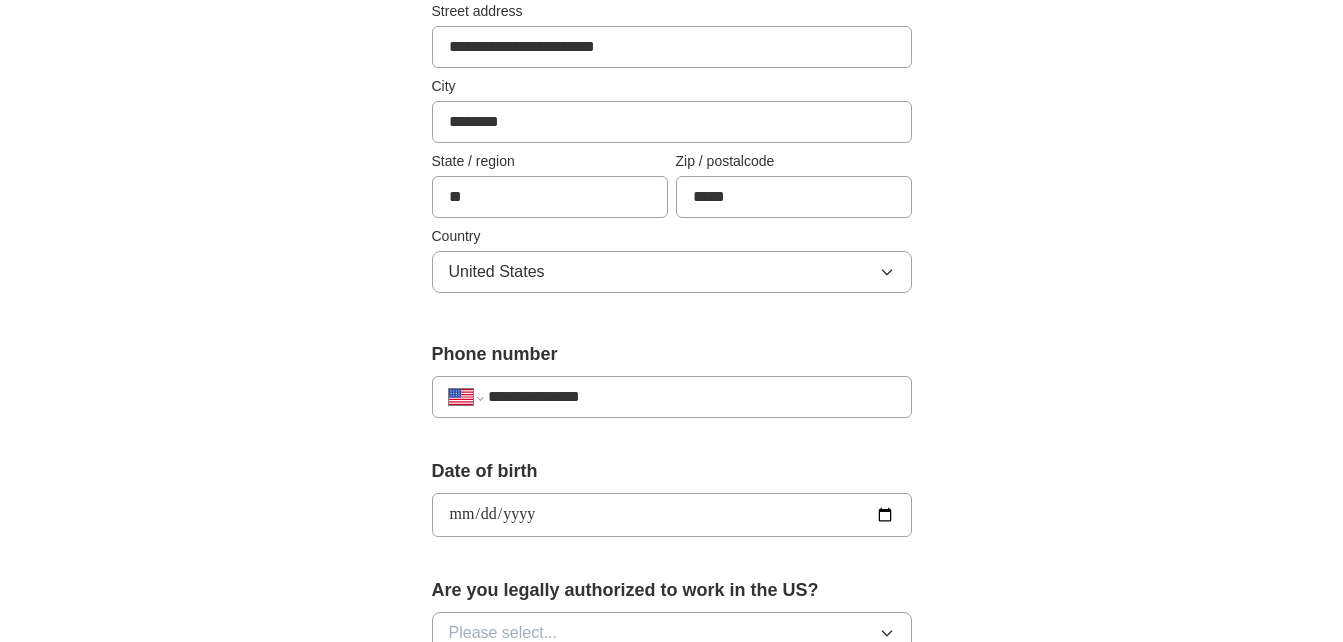 type on "**********" 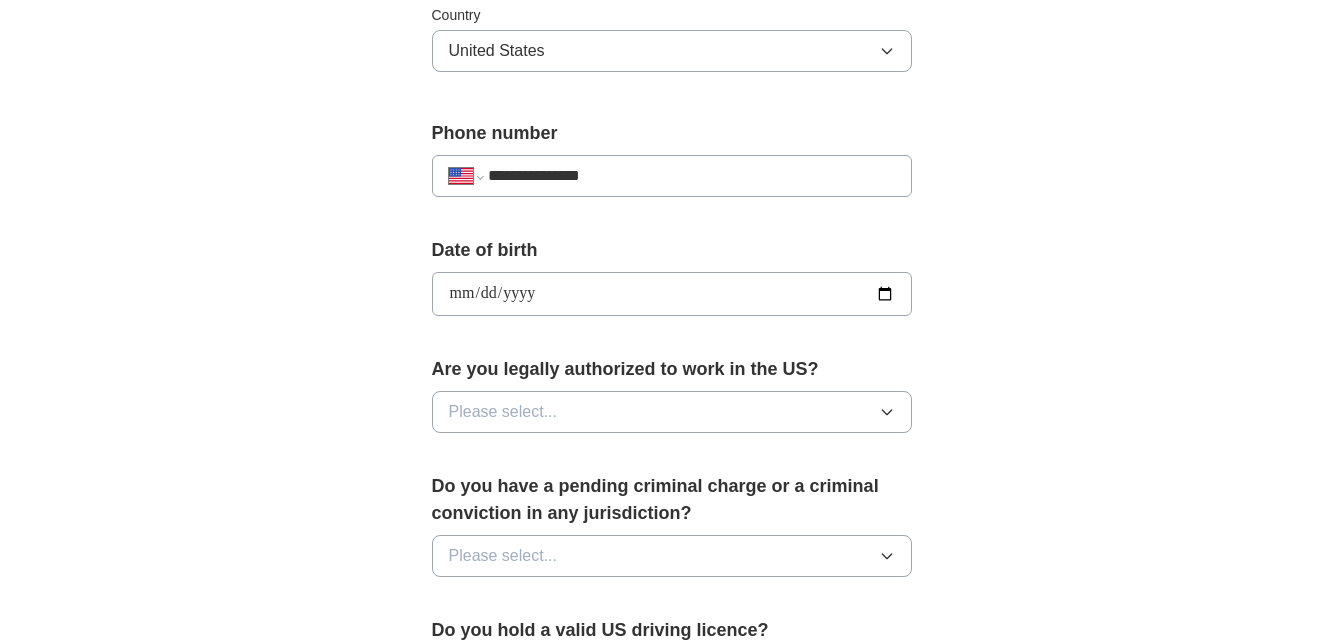scroll, scrollTop: 725, scrollLeft: 0, axis: vertical 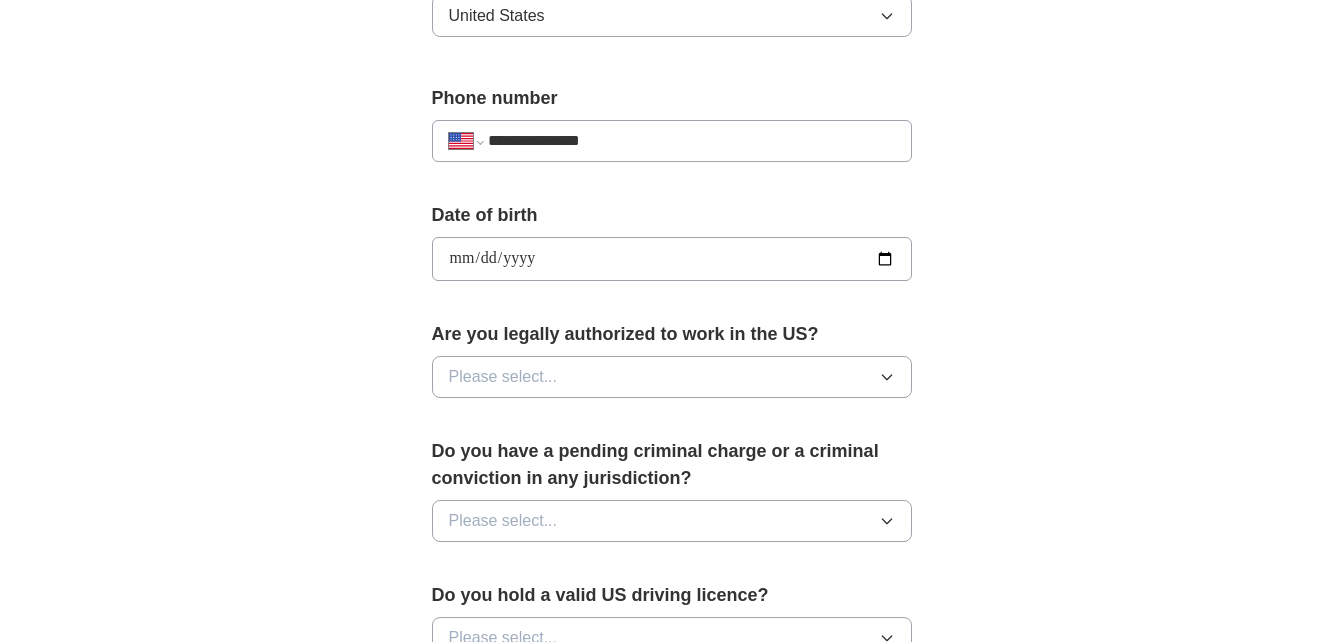 click on "Please select..." at bounding box center [672, 377] 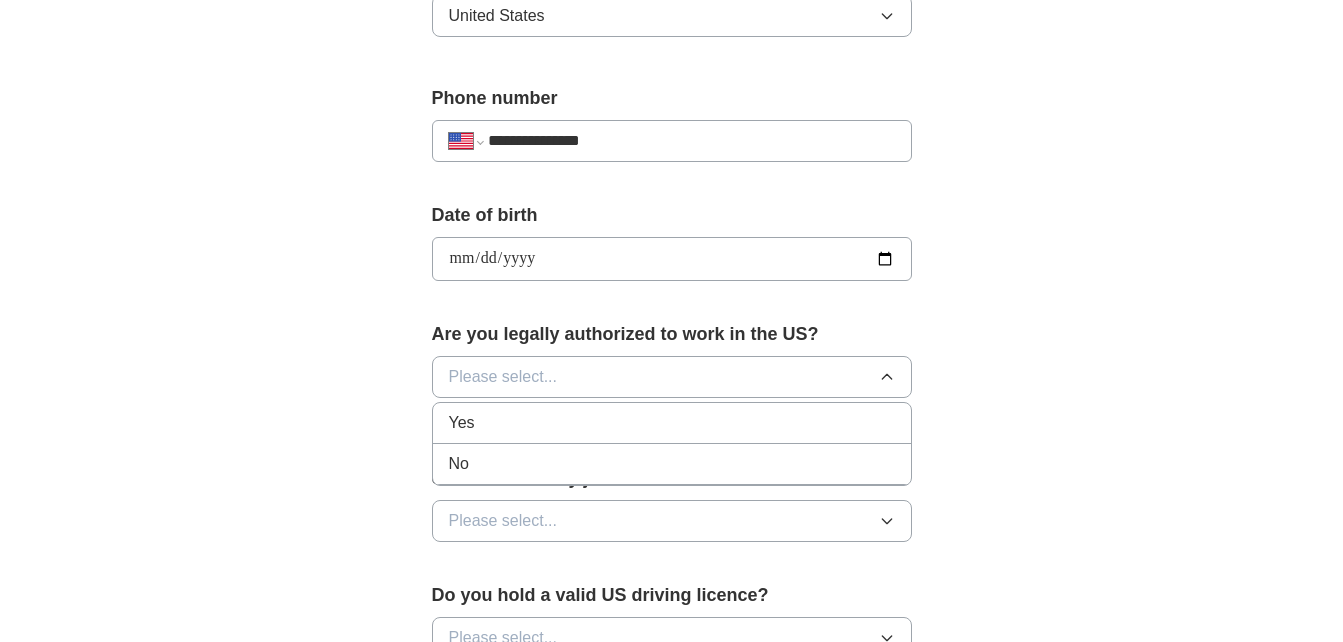 click on "Yes" at bounding box center [672, 423] 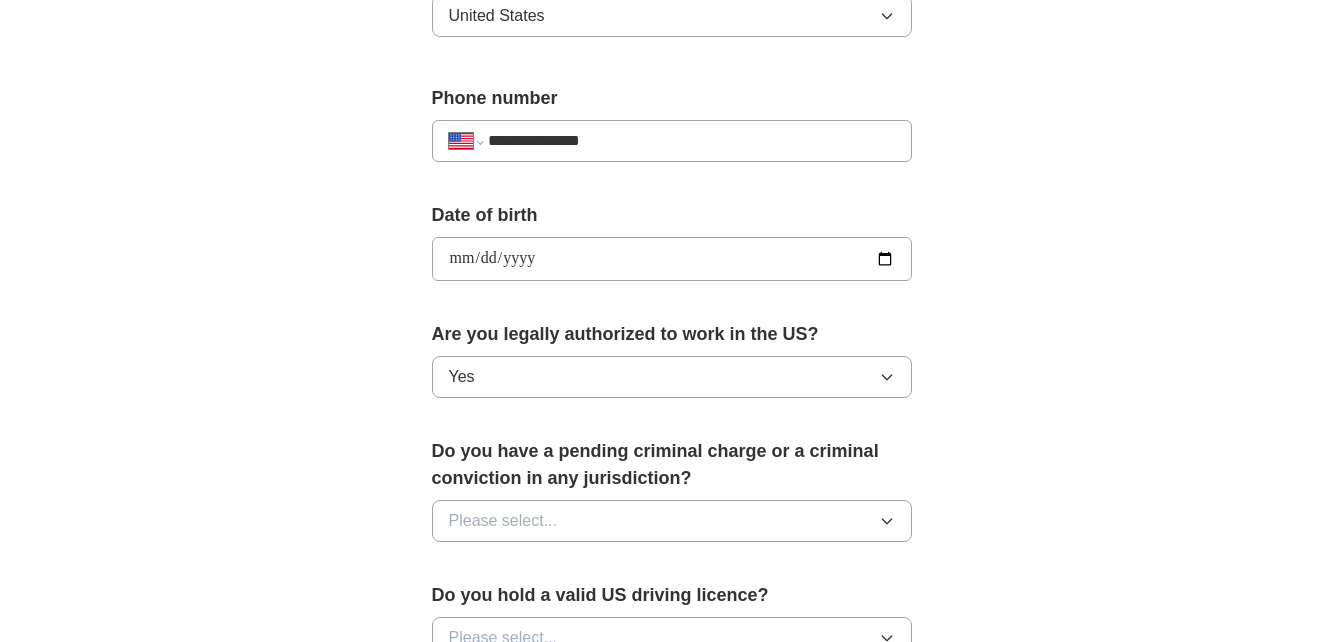 click on "Please select..." at bounding box center (672, 521) 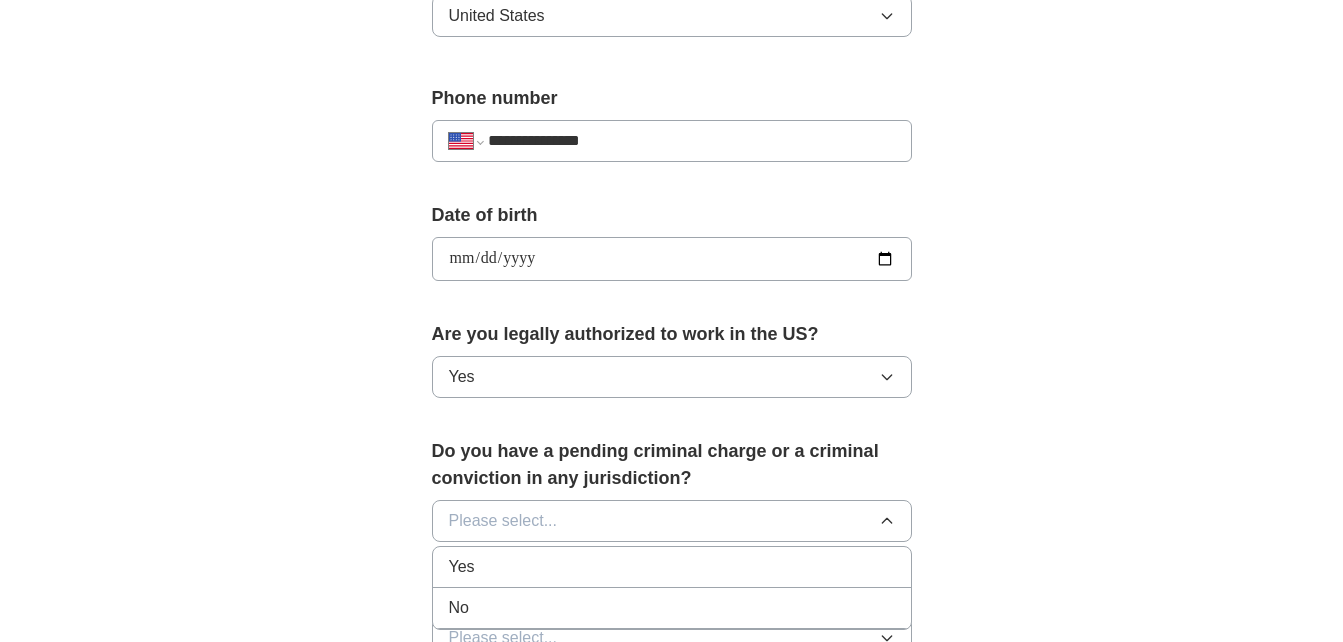 click on "No" at bounding box center [672, 608] 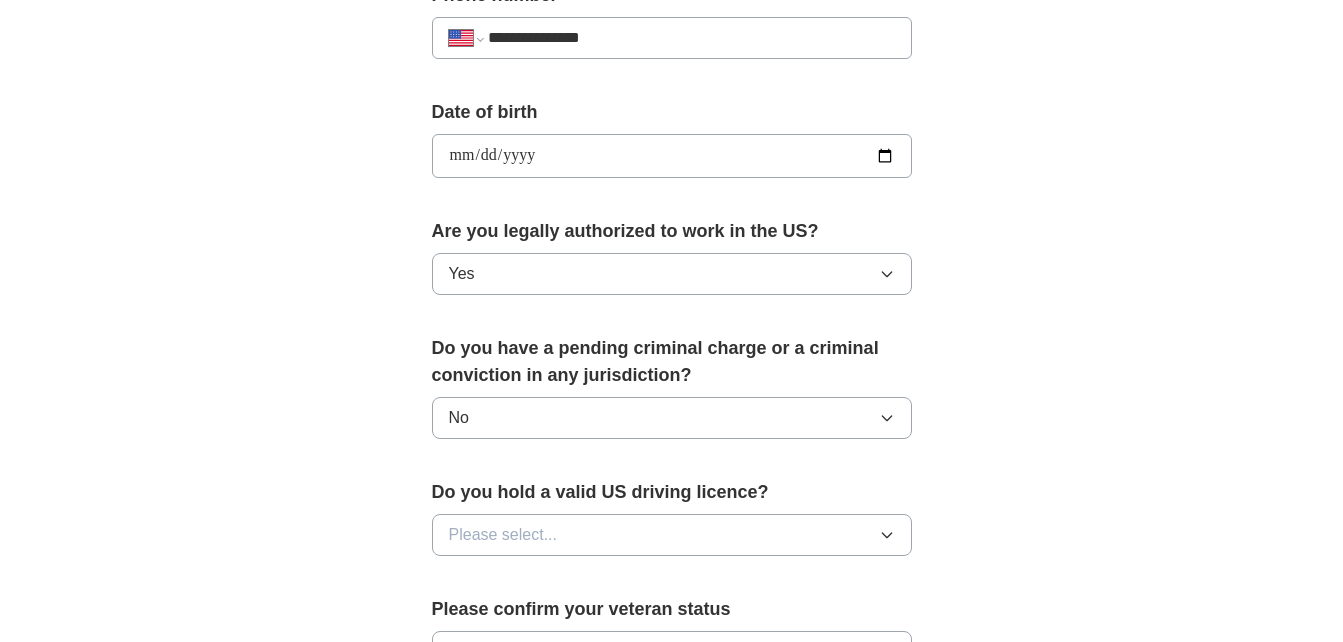 scroll, scrollTop: 966, scrollLeft: 0, axis: vertical 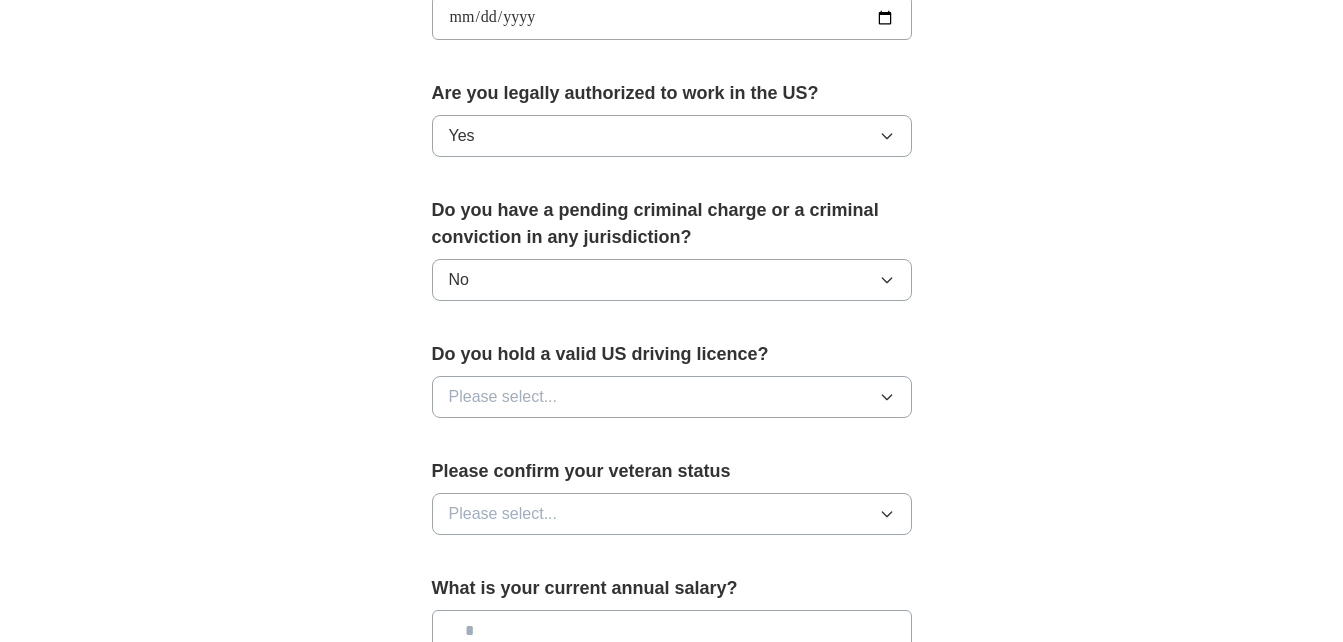 click 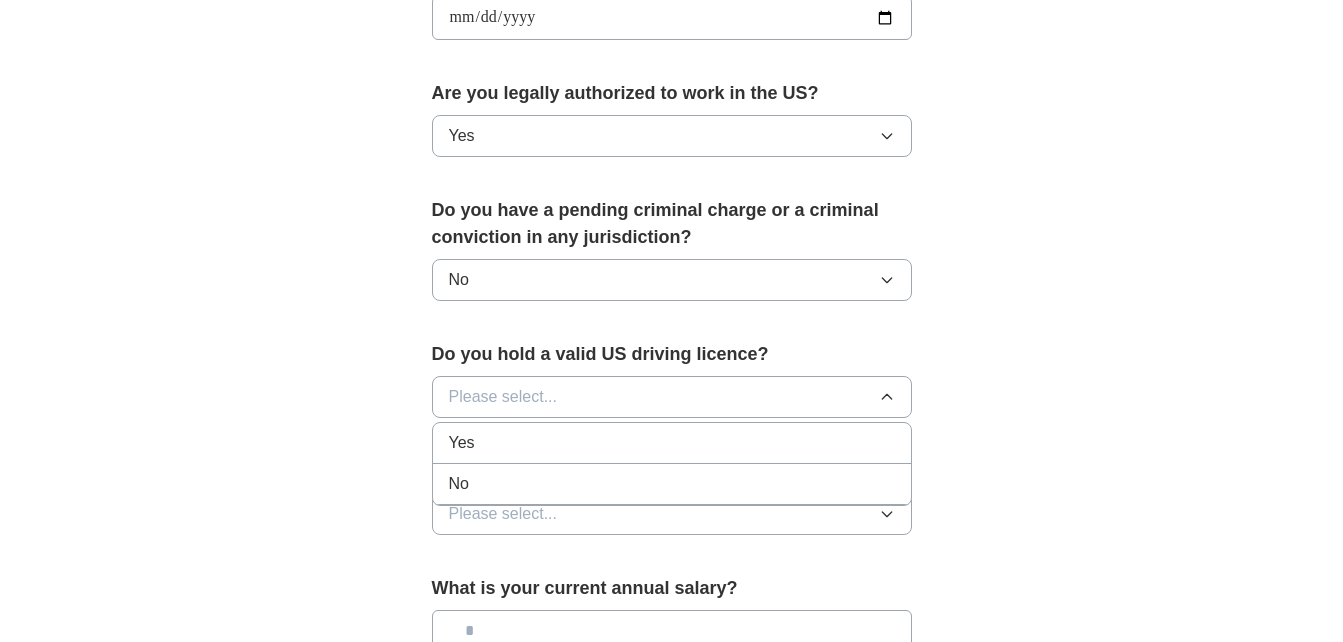 click on "Yes" at bounding box center [672, 443] 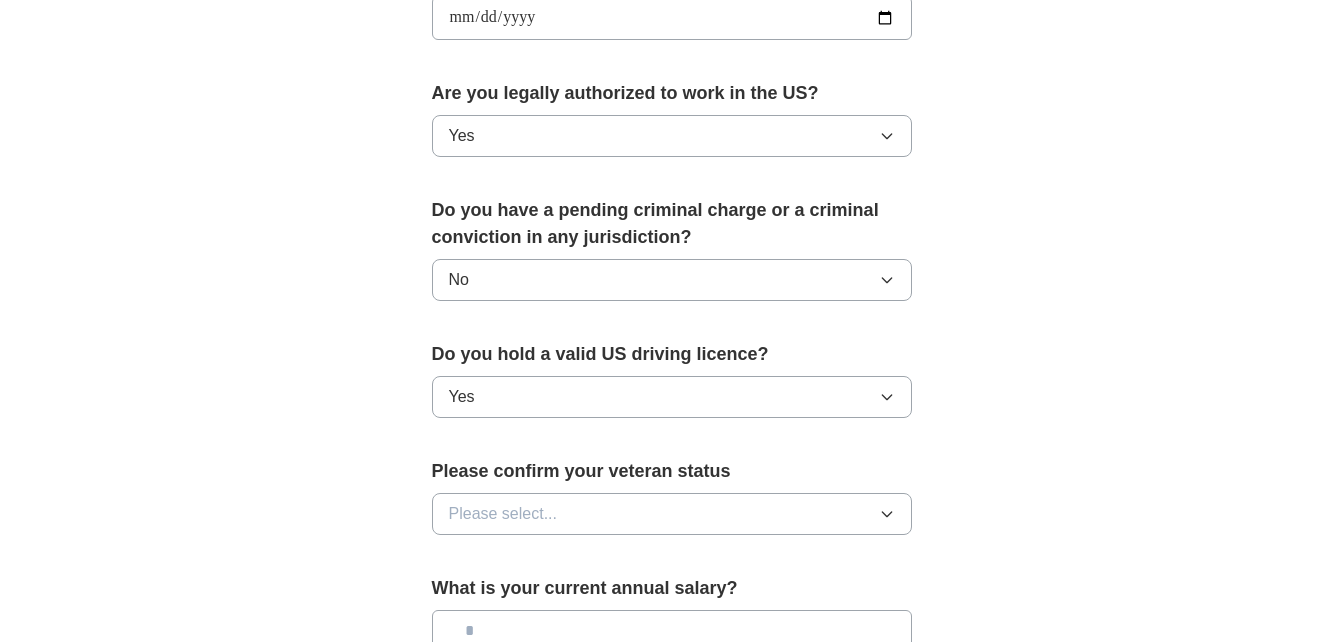 click on "Please select..." at bounding box center (672, 514) 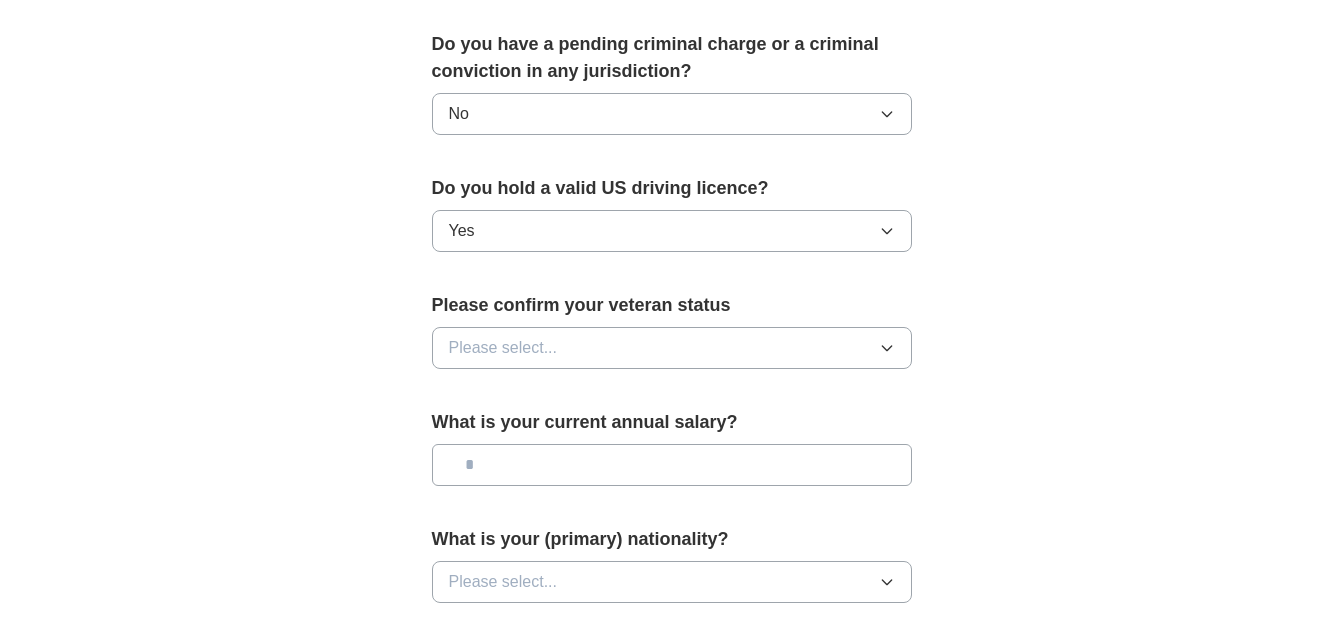 scroll, scrollTop: 1170, scrollLeft: 0, axis: vertical 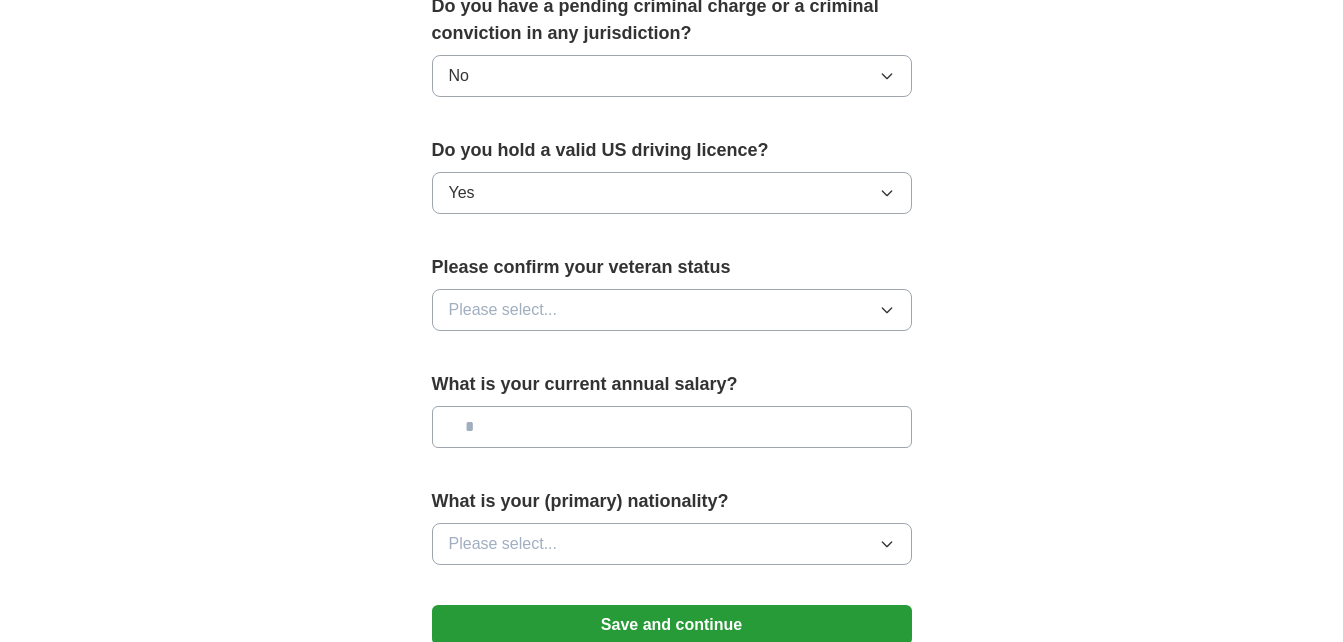 click on "Please select..." at bounding box center [672, 310] 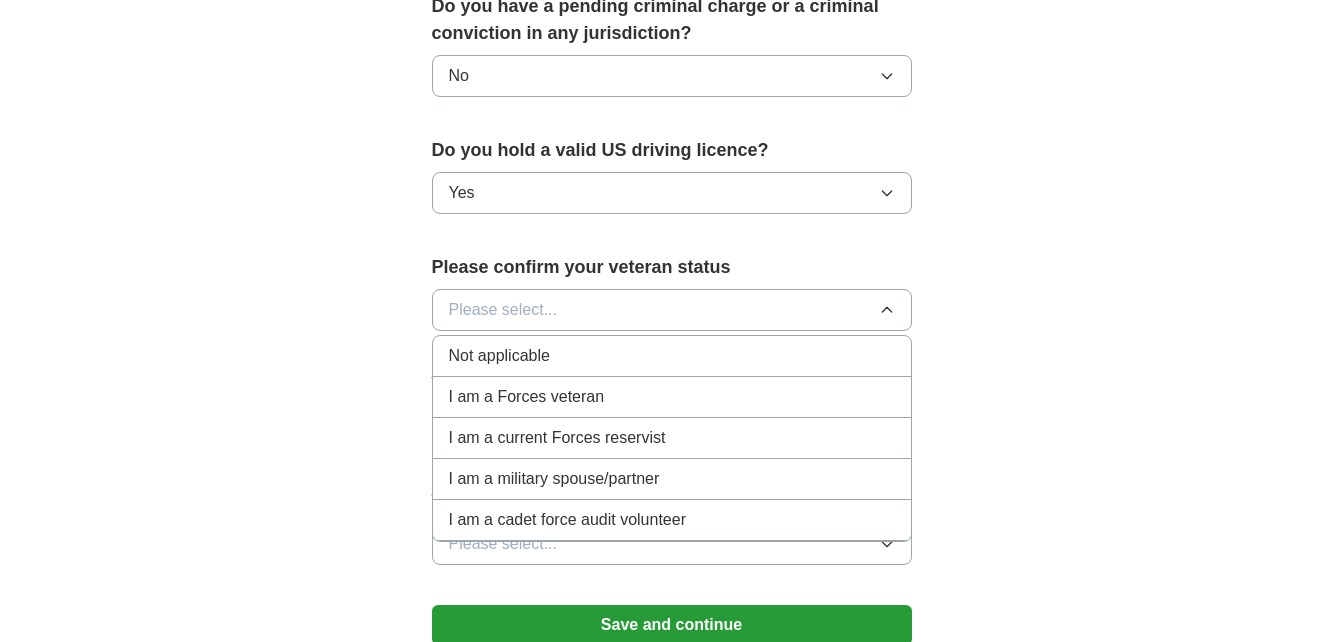 click on "Not applicable" at bounding box center (672, 356) 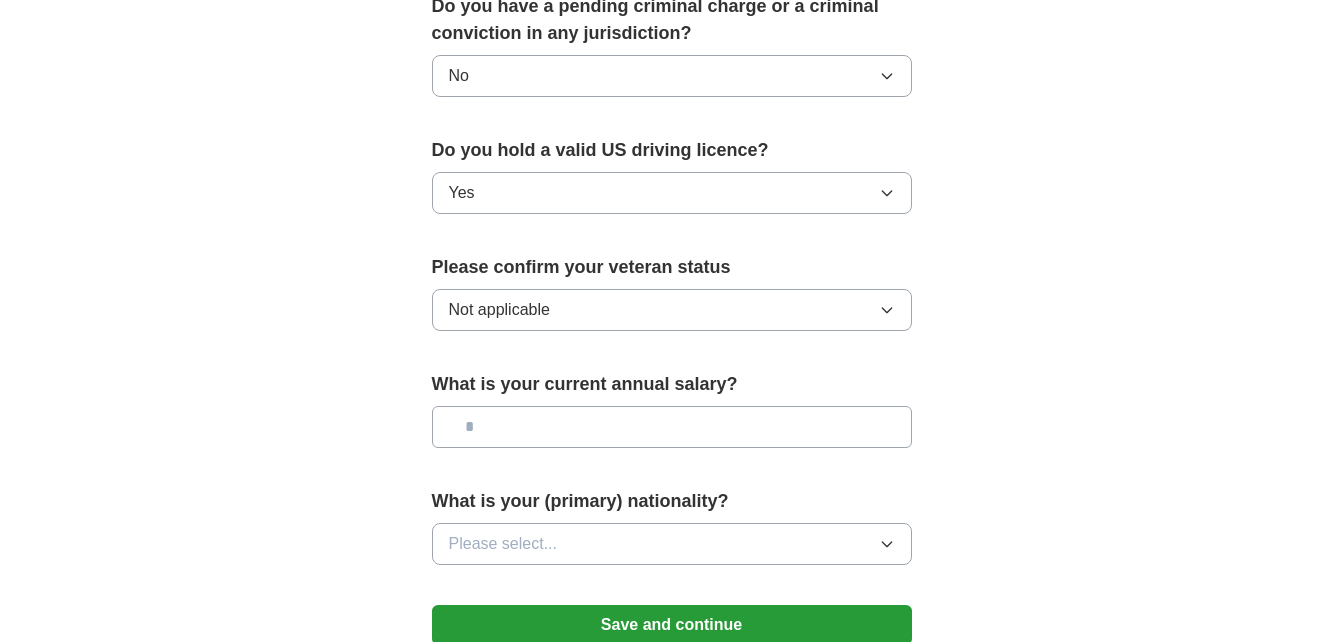 click at bounding box center [672, 427] 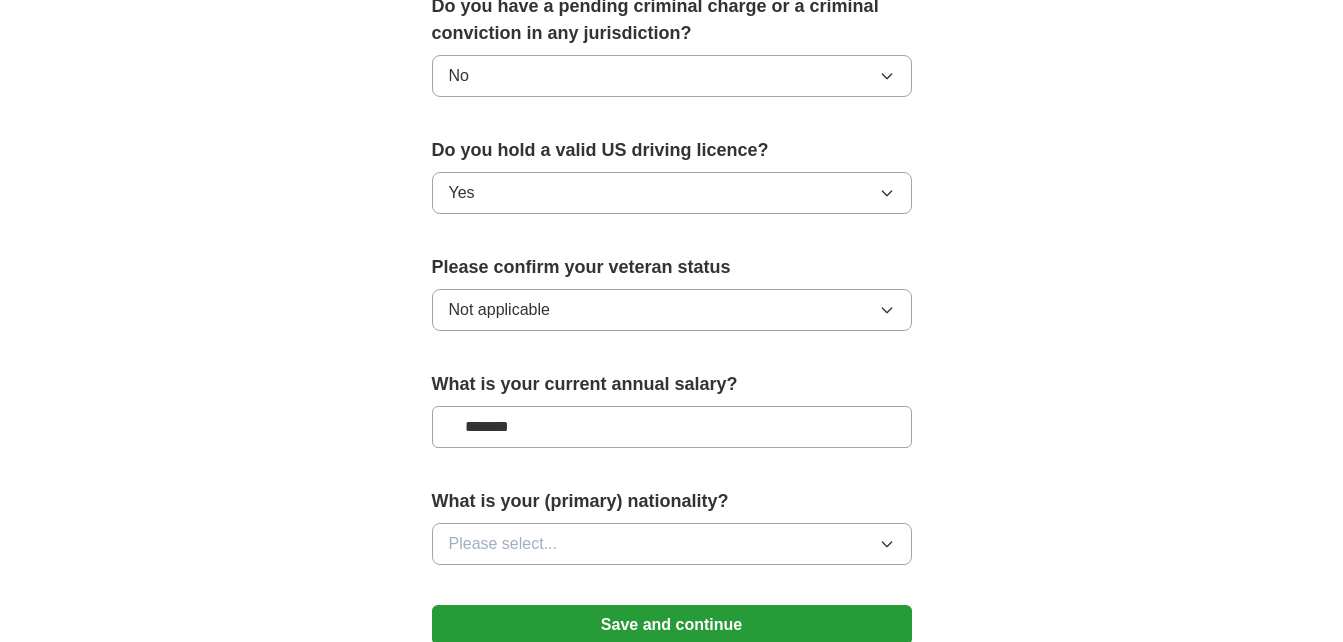 type on "*******" 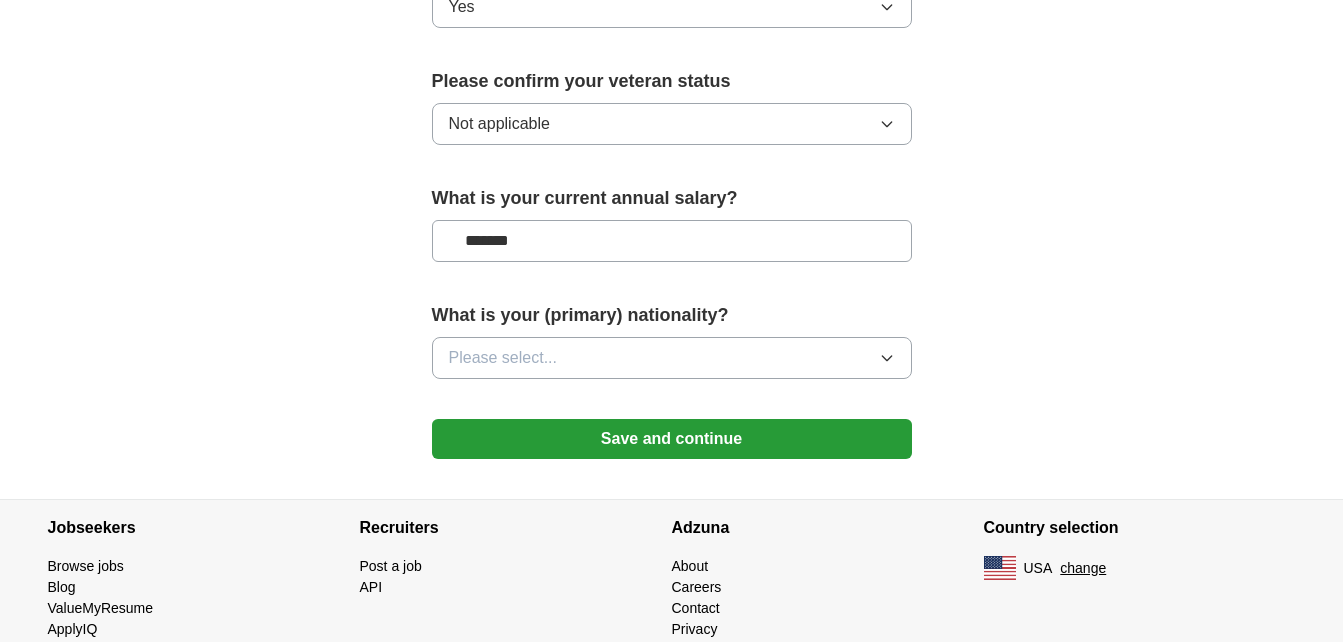 scroll, scrollTop: 1370, scrollLeft: 0, axis: vertical 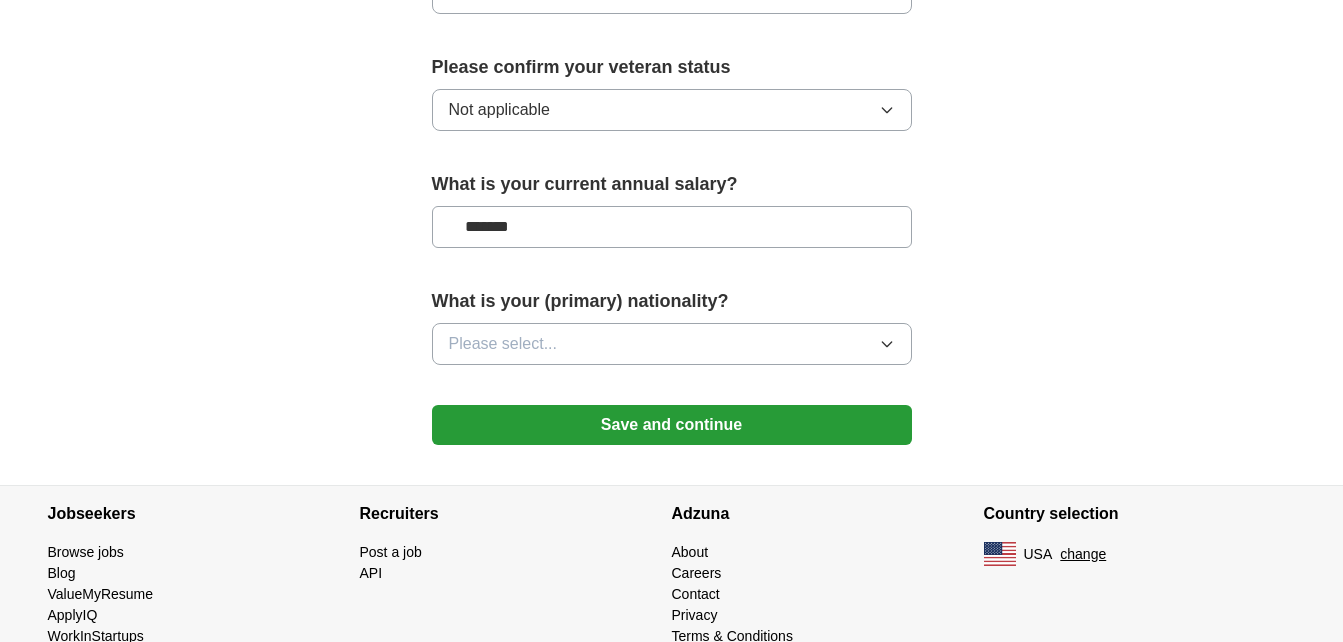click 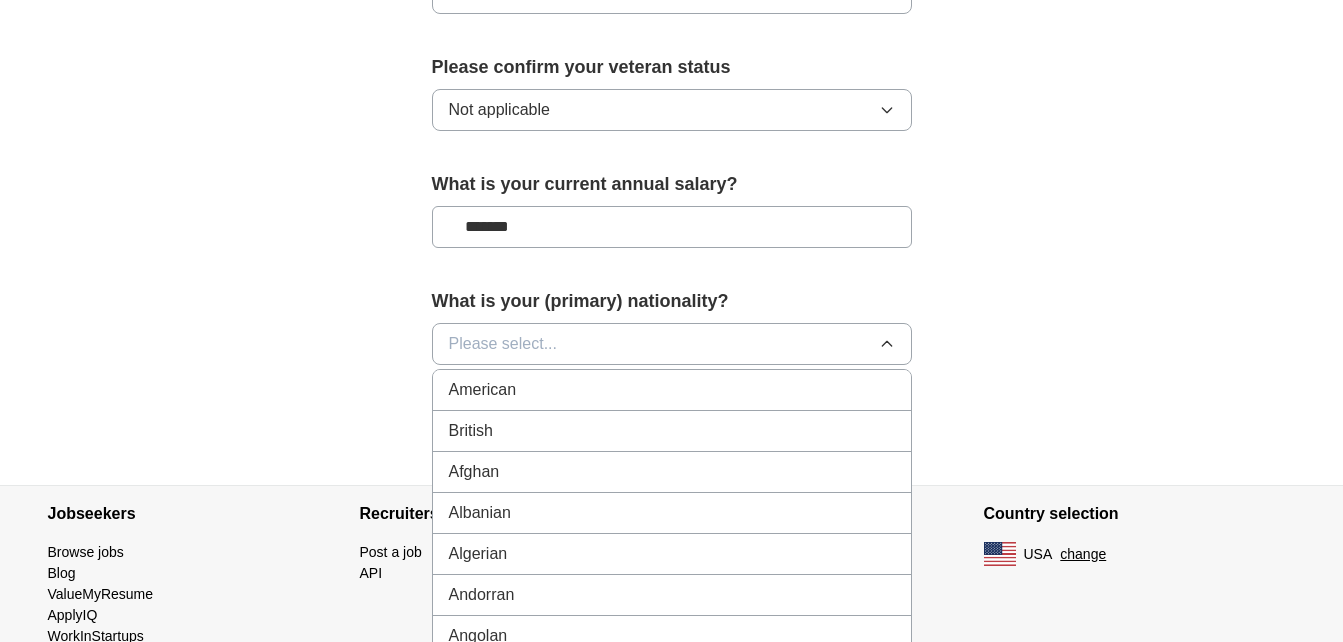 click on "American" at bounding box center [672, 390] 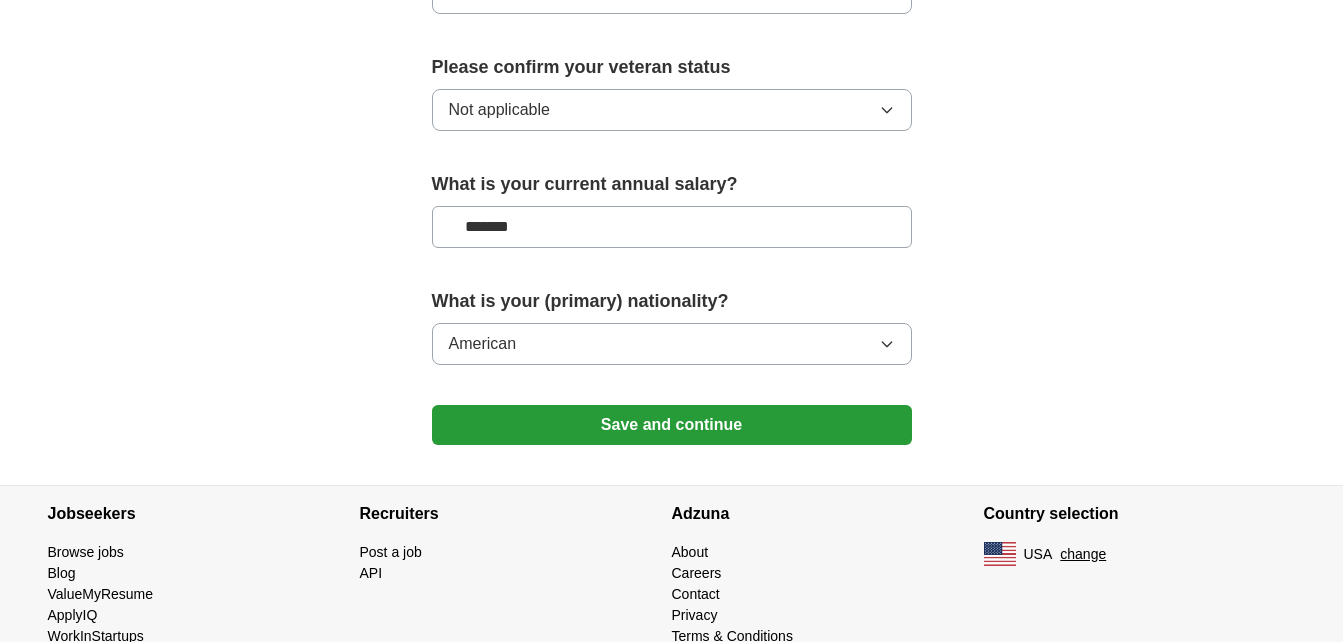 click on "Save and continue" at bounding box center [672, 425] 